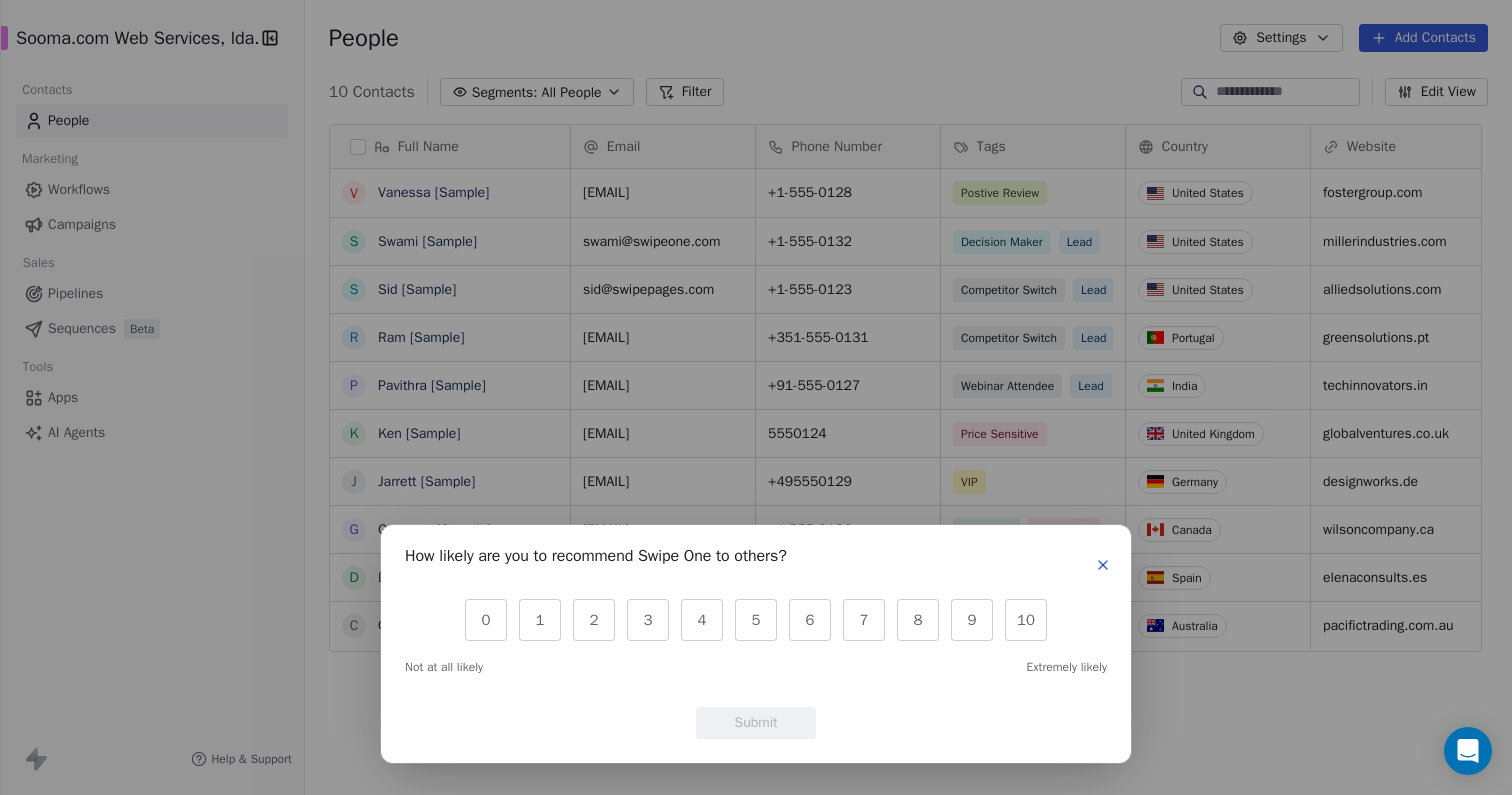 scroll, scrollTop: 0, scrollLeft: 0, axis: both 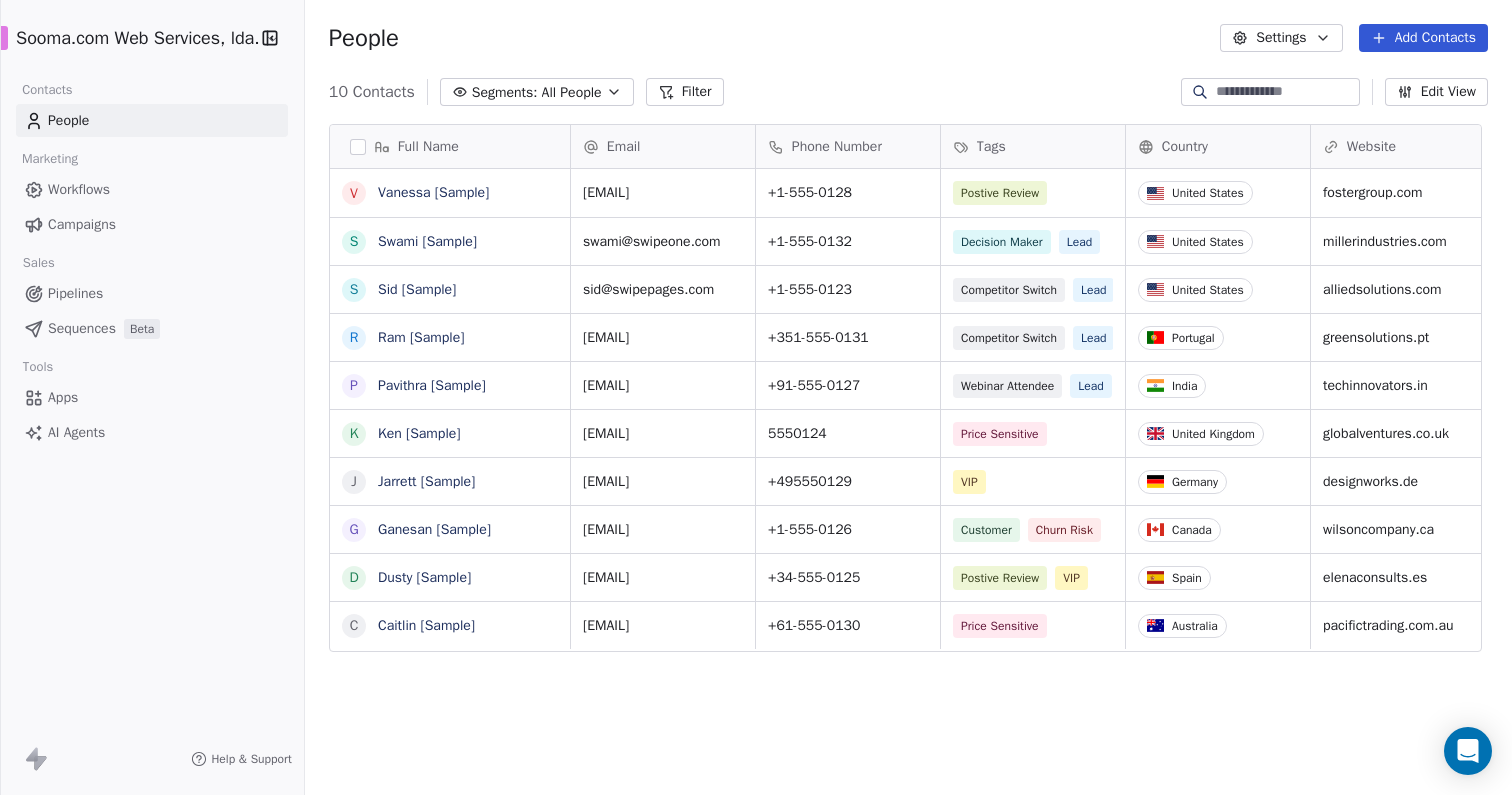 click on "Edit View" at bounding box center [1436, 92] 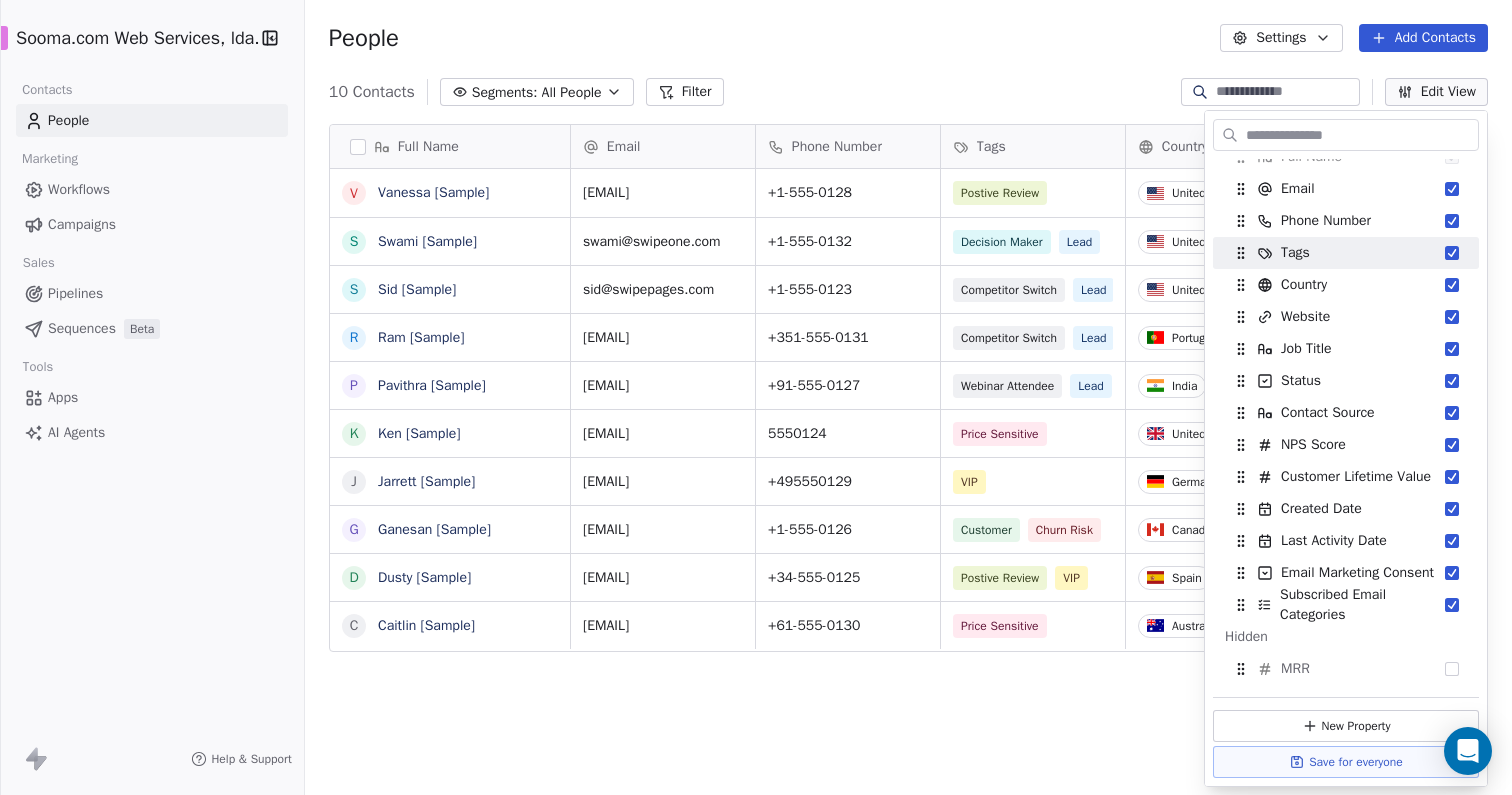 scroll, scrollTop: 0, scrollLeft: 0, axis: both 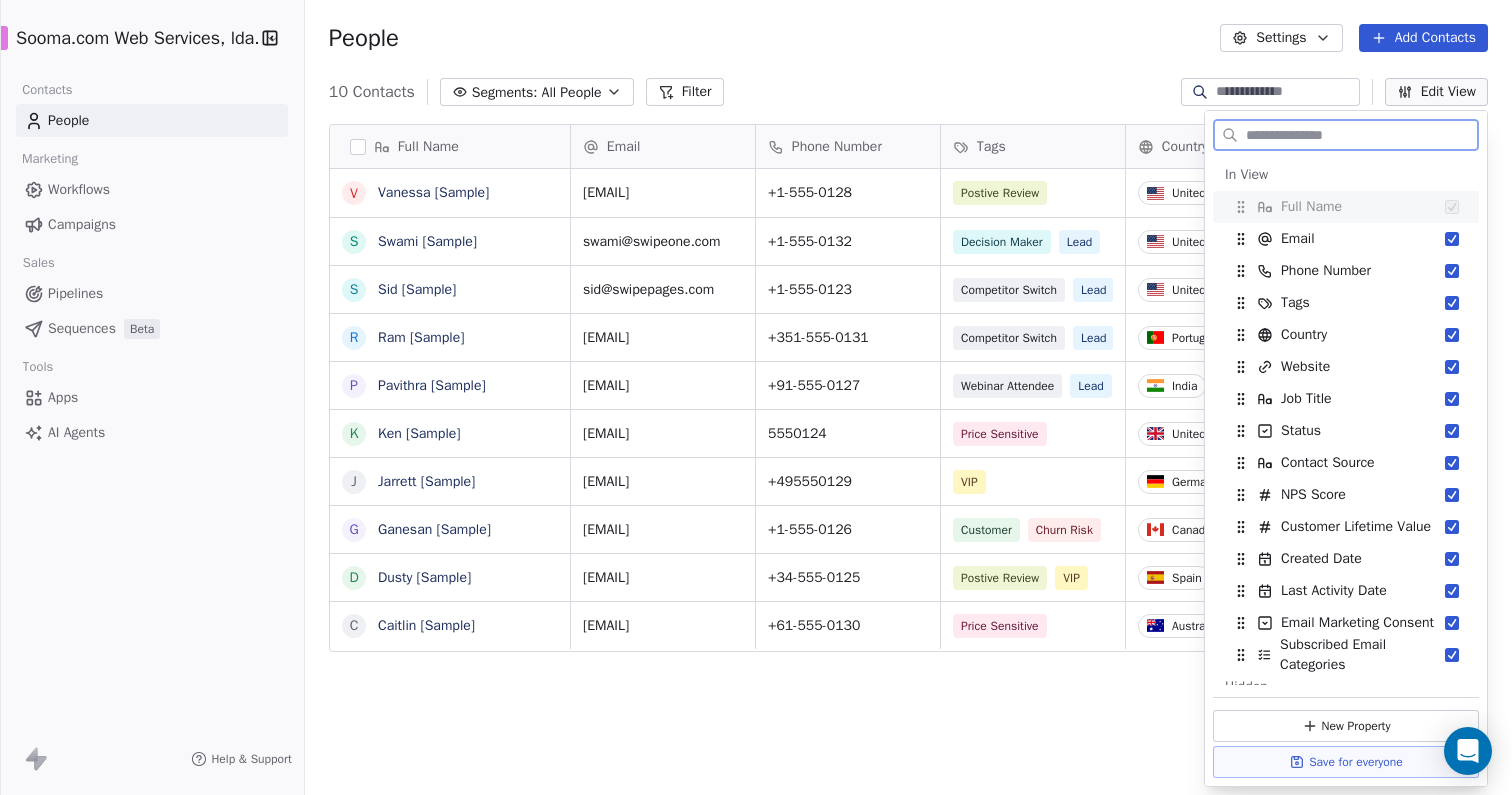 click on "Edit View" at bounding box center [1436, 92] 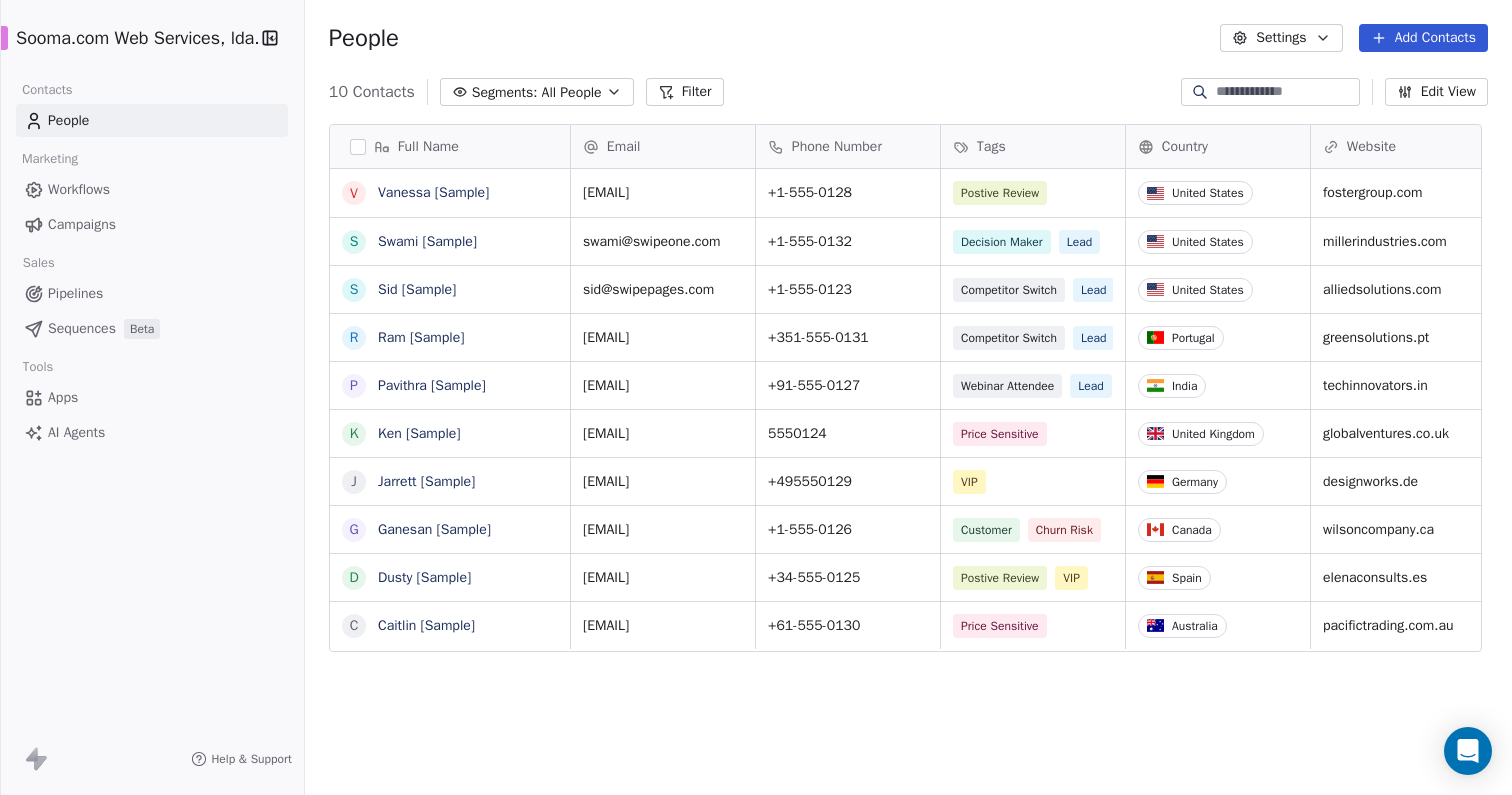 click on "Settings" at bounding box center (1281, 38) 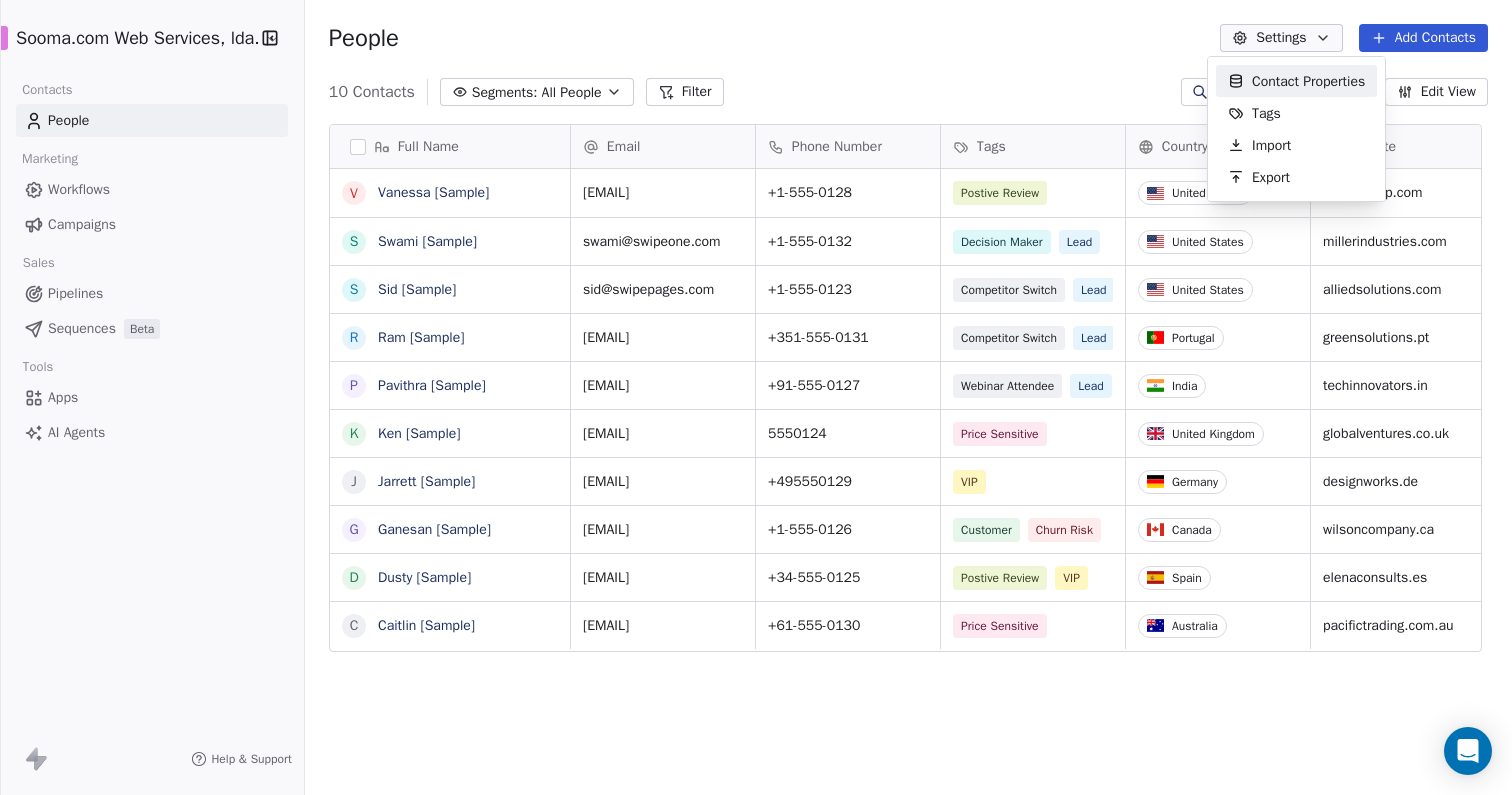 scroll, scrollTop: 1, scrollLeft: 1, axis: both 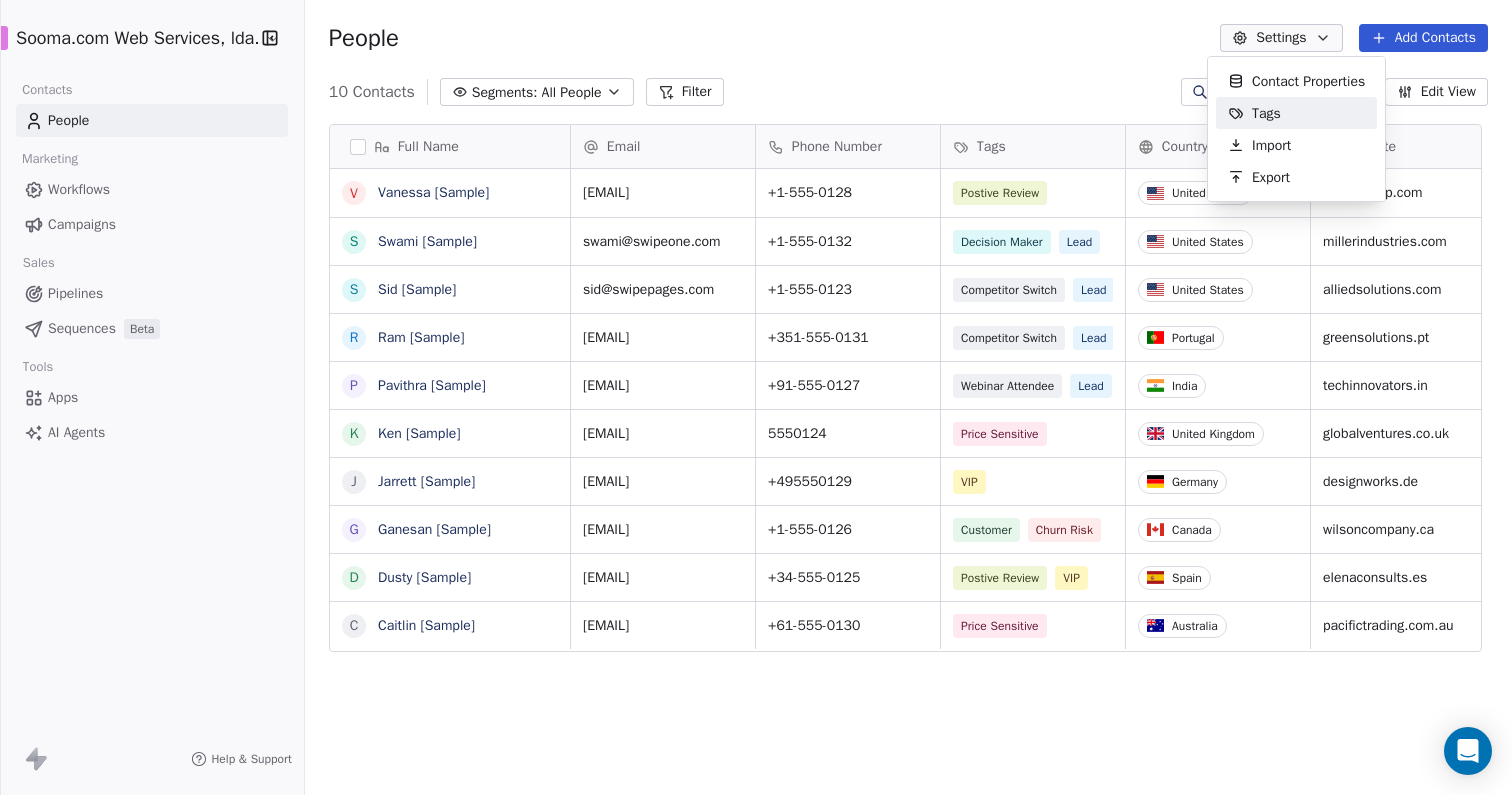 click on "Tags" at bounding box center (1266, 113) 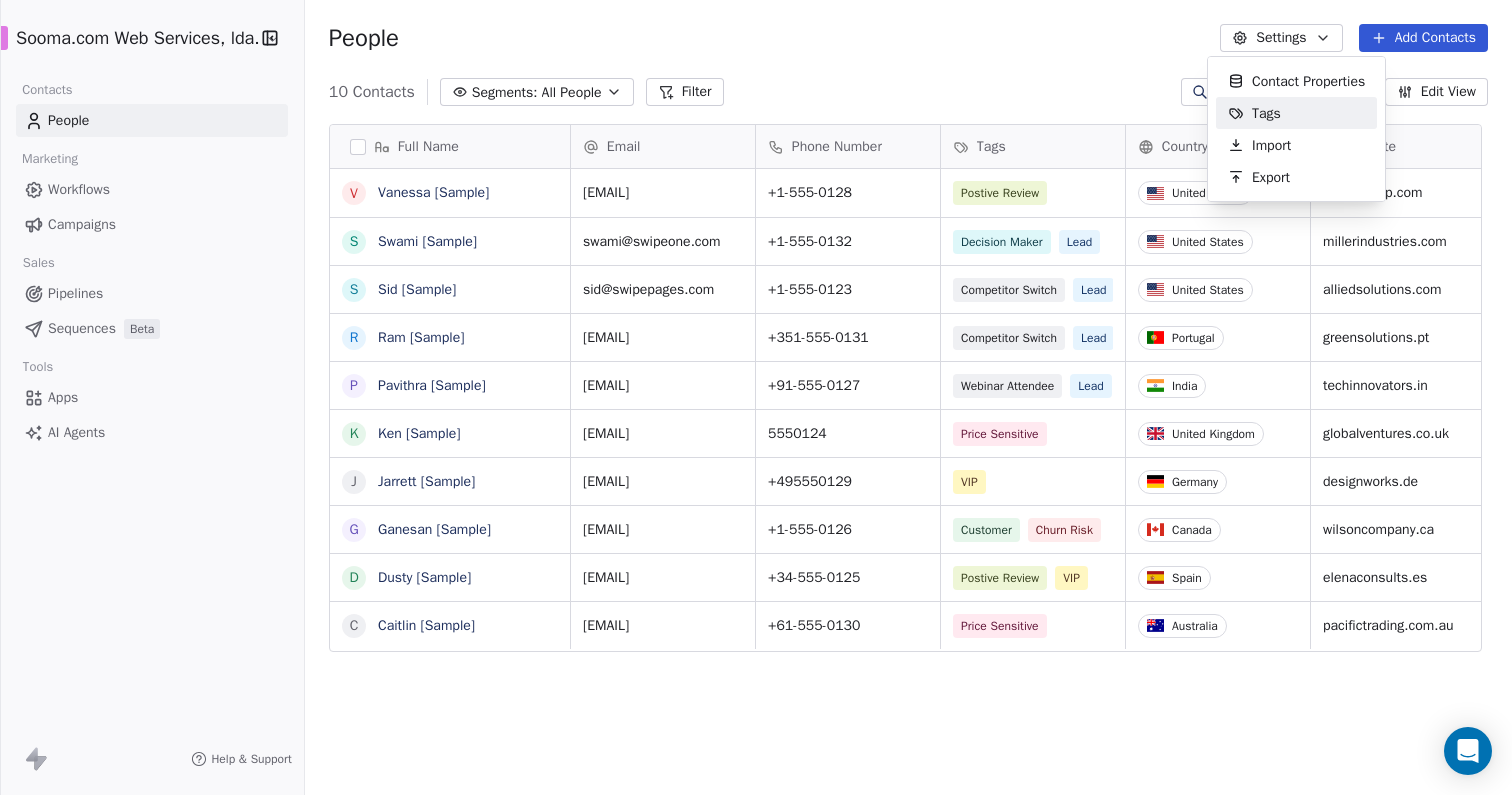 scroll, scrollTop: 1, scrollLeft: 1, axis: both 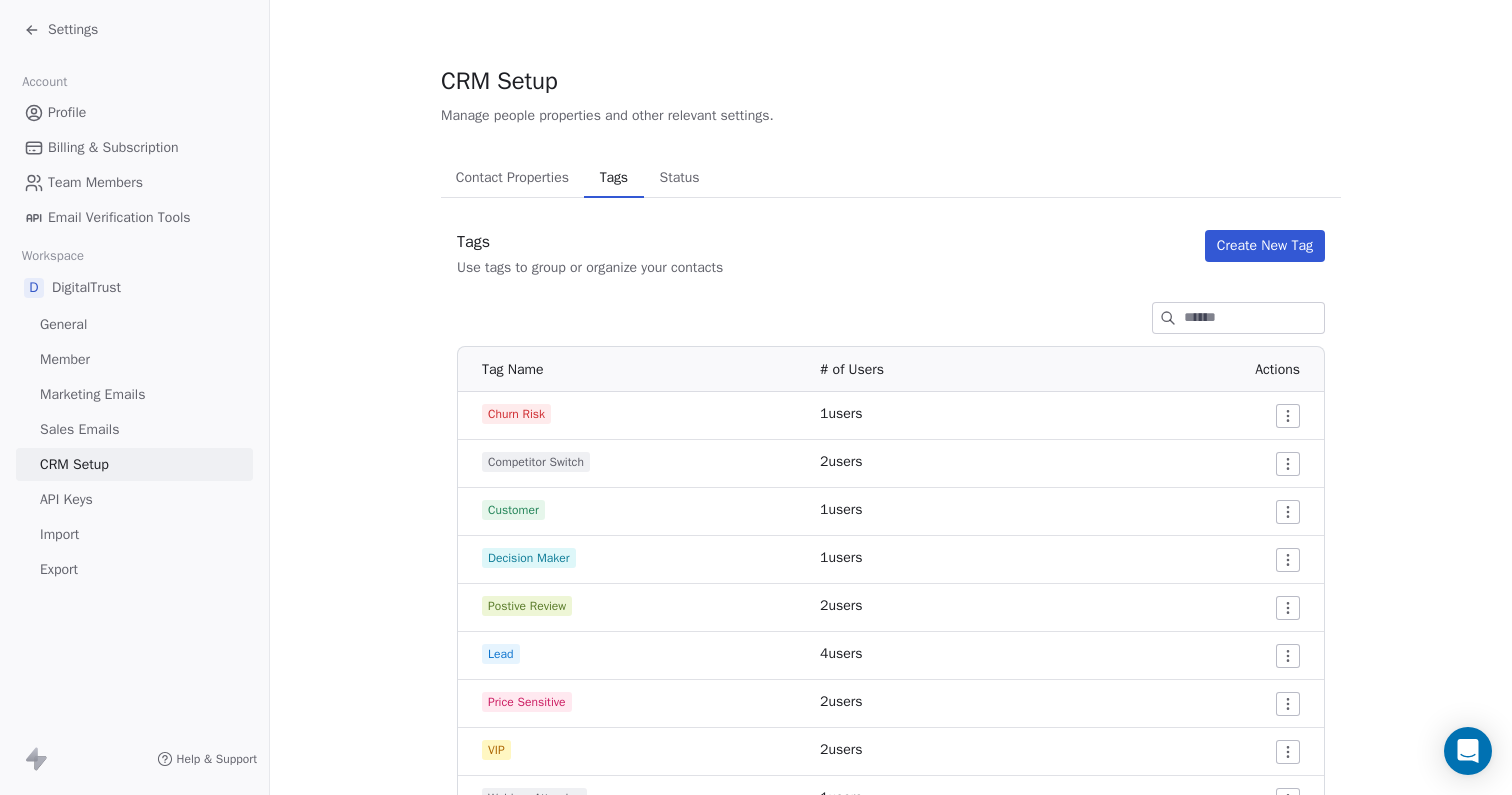 click 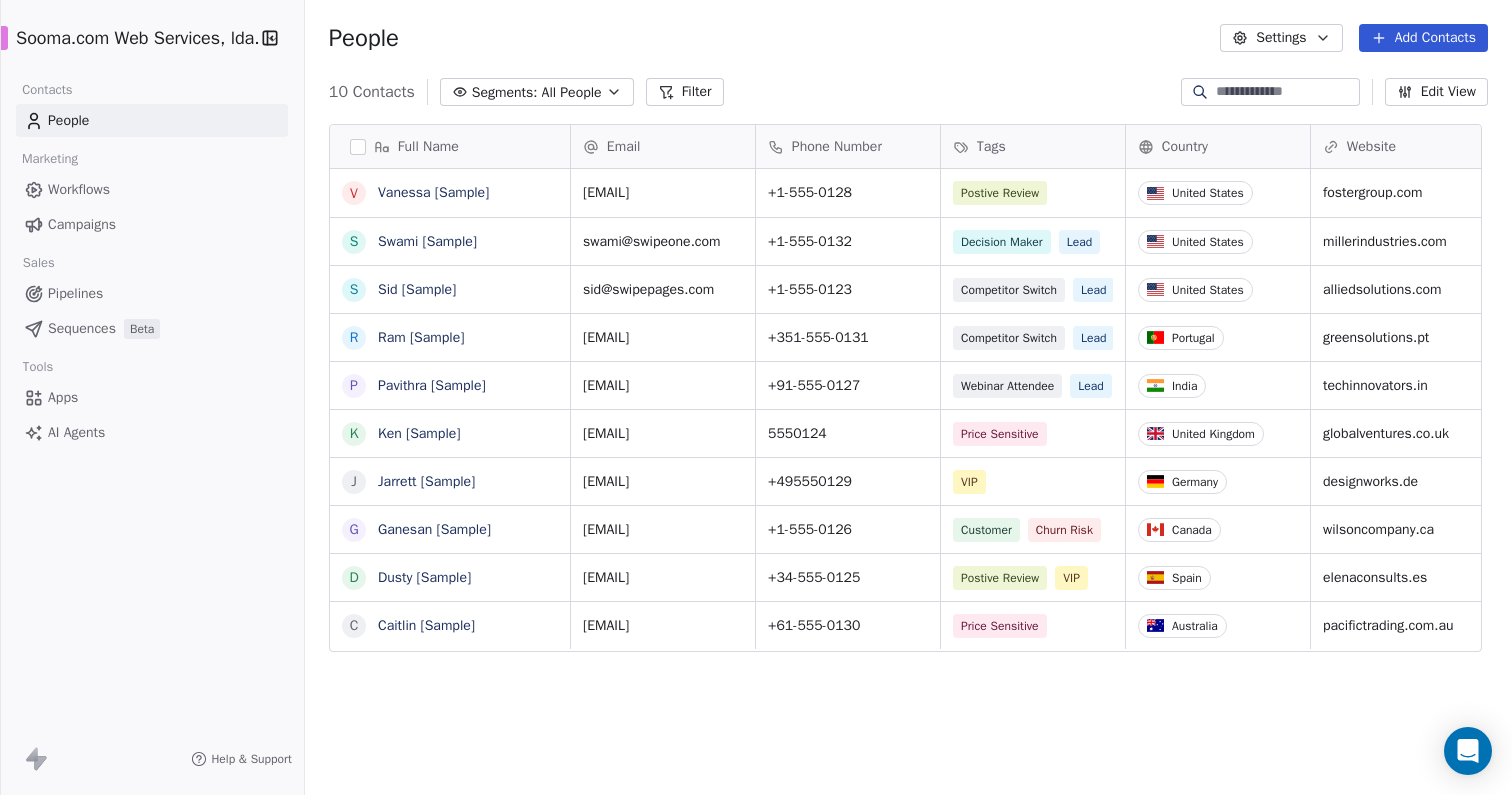 scroll, scrollTop: 1, scrollLeft: 1, axis: both 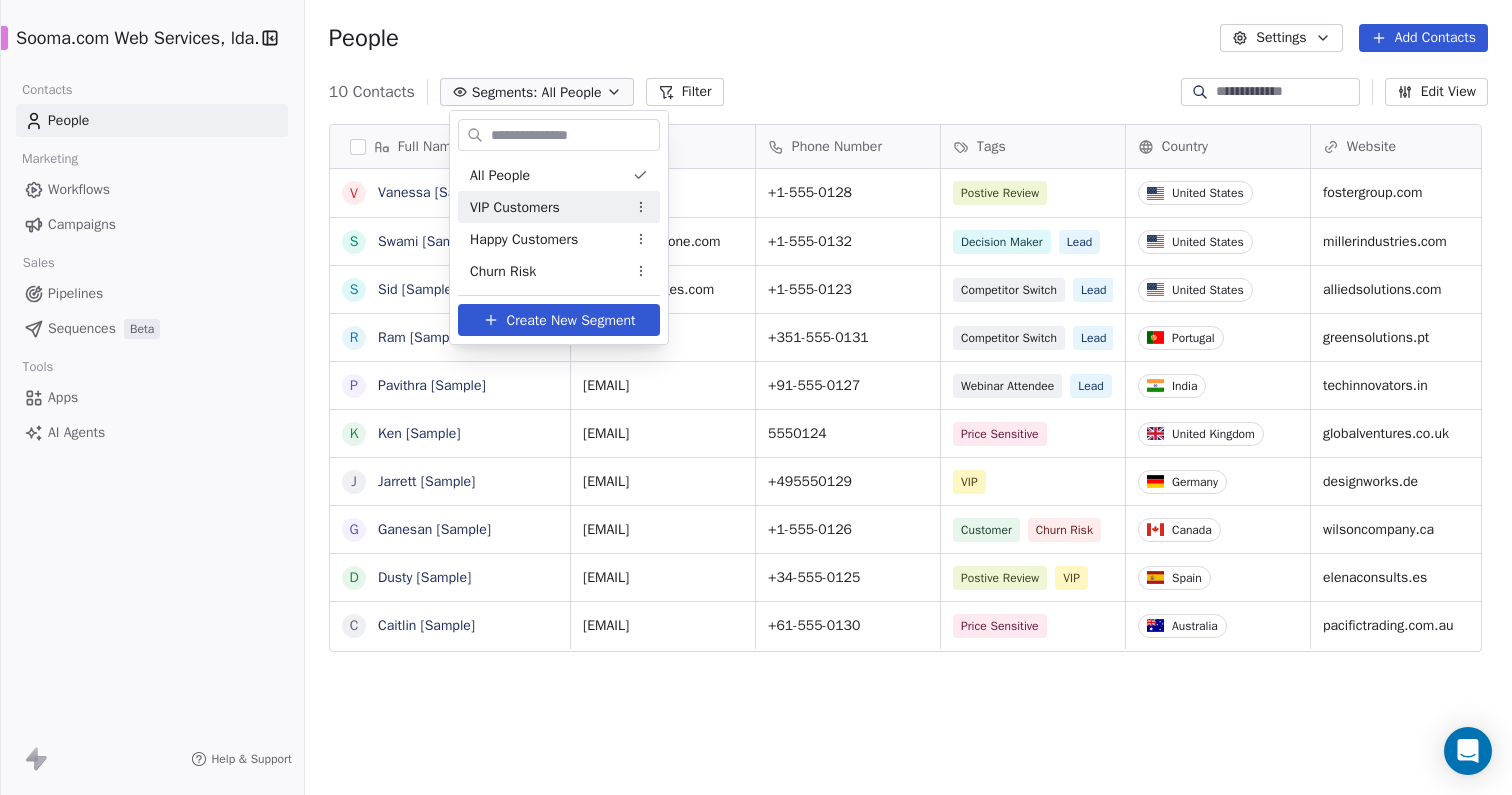click on "VIP Customers" at bounding box center [559, 207] 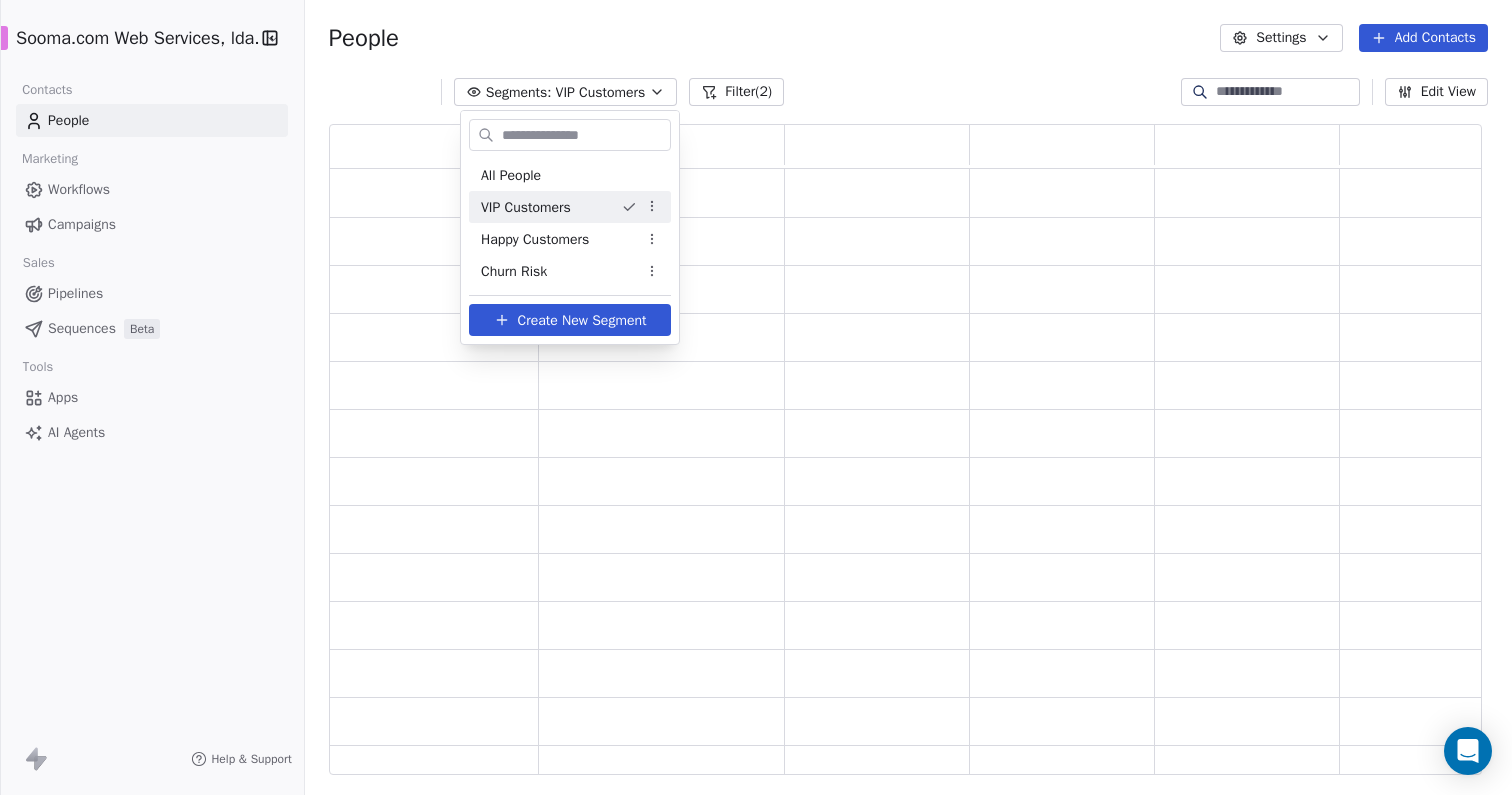 scroll, scrollTop: 1, scrollLeft: 1, axis: both 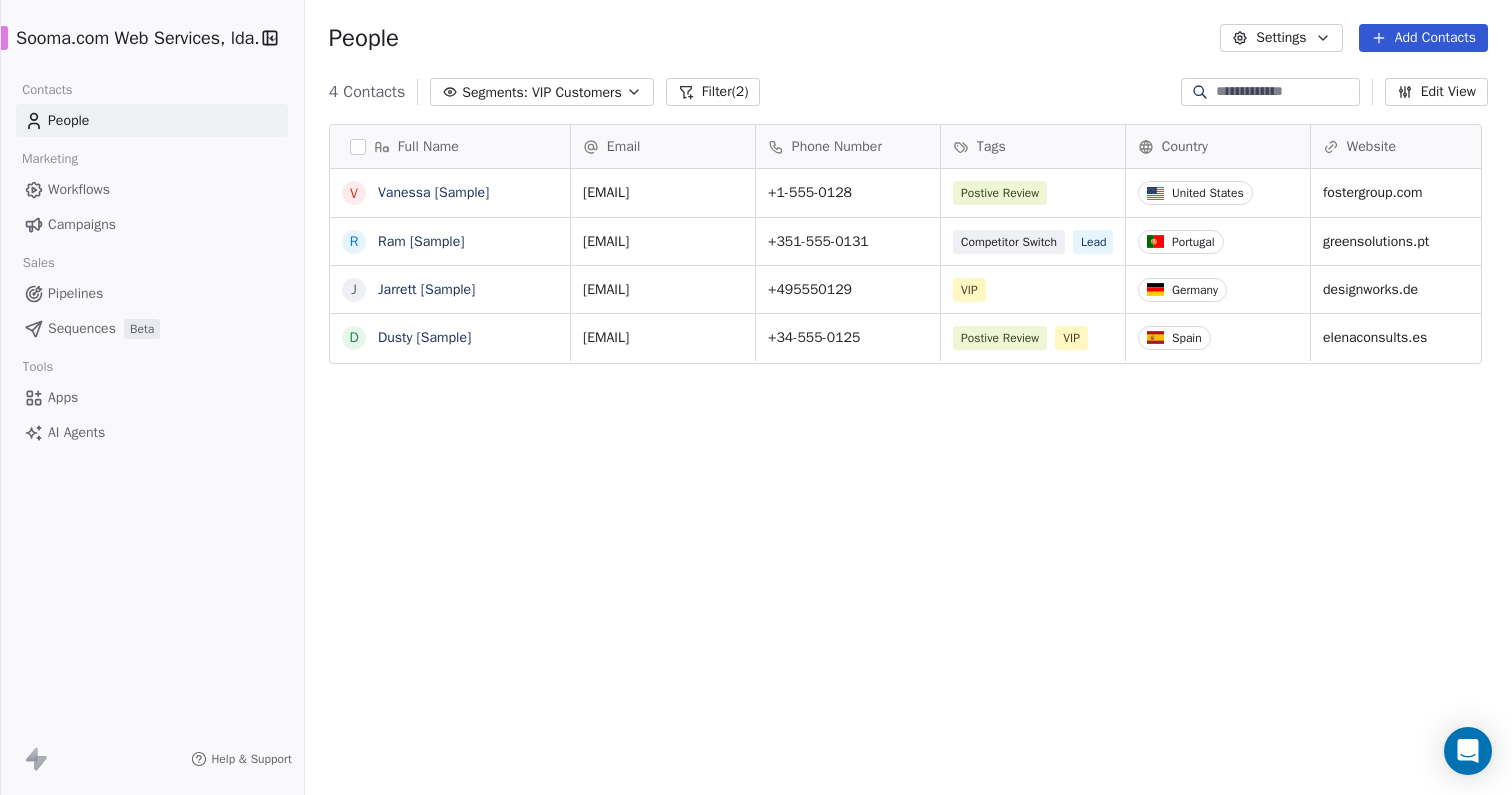 click on "Segments:" at bounding box center [495, 92] 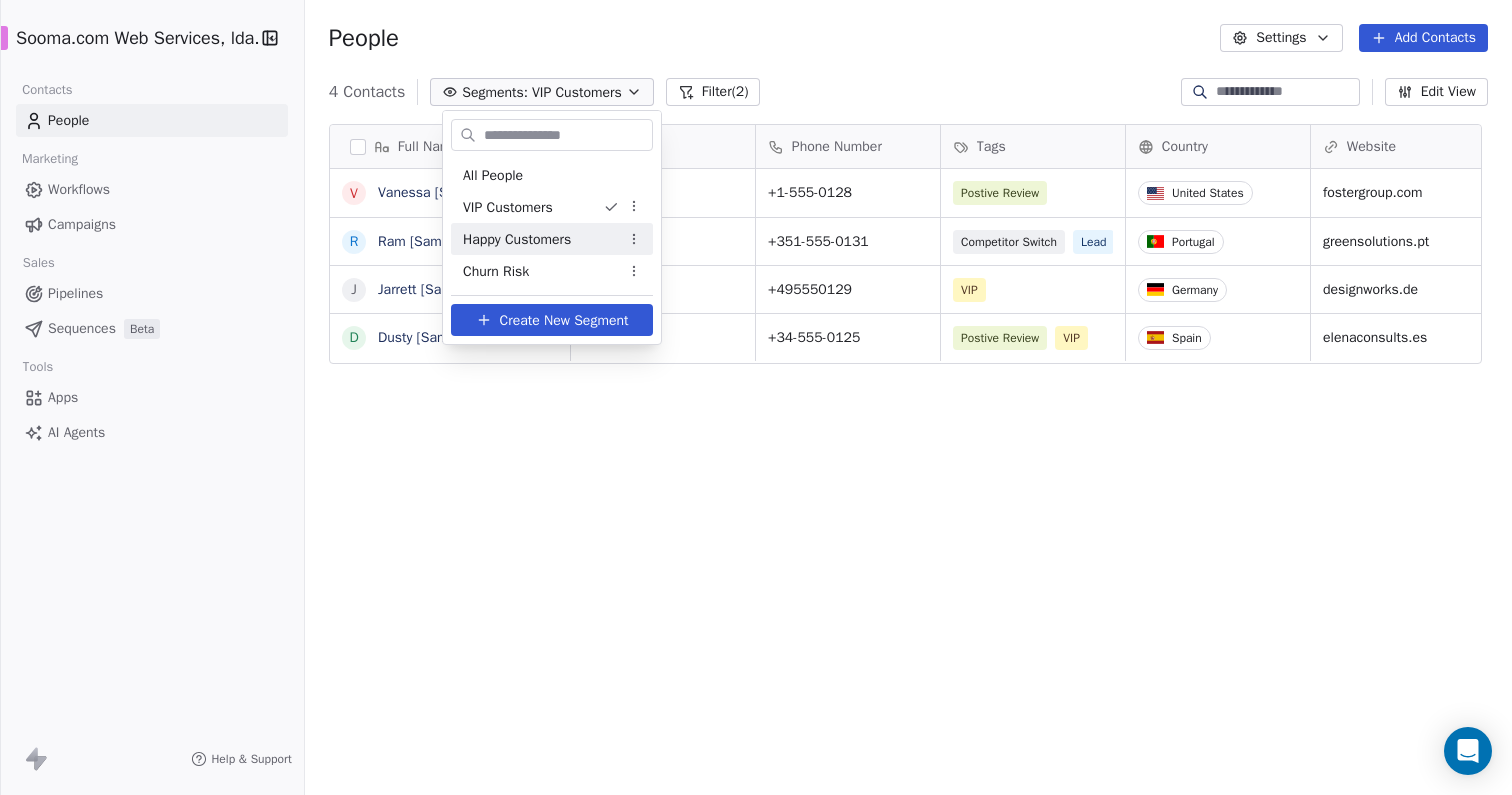 click on "Happy Customers" at bounding box center (517, 239) 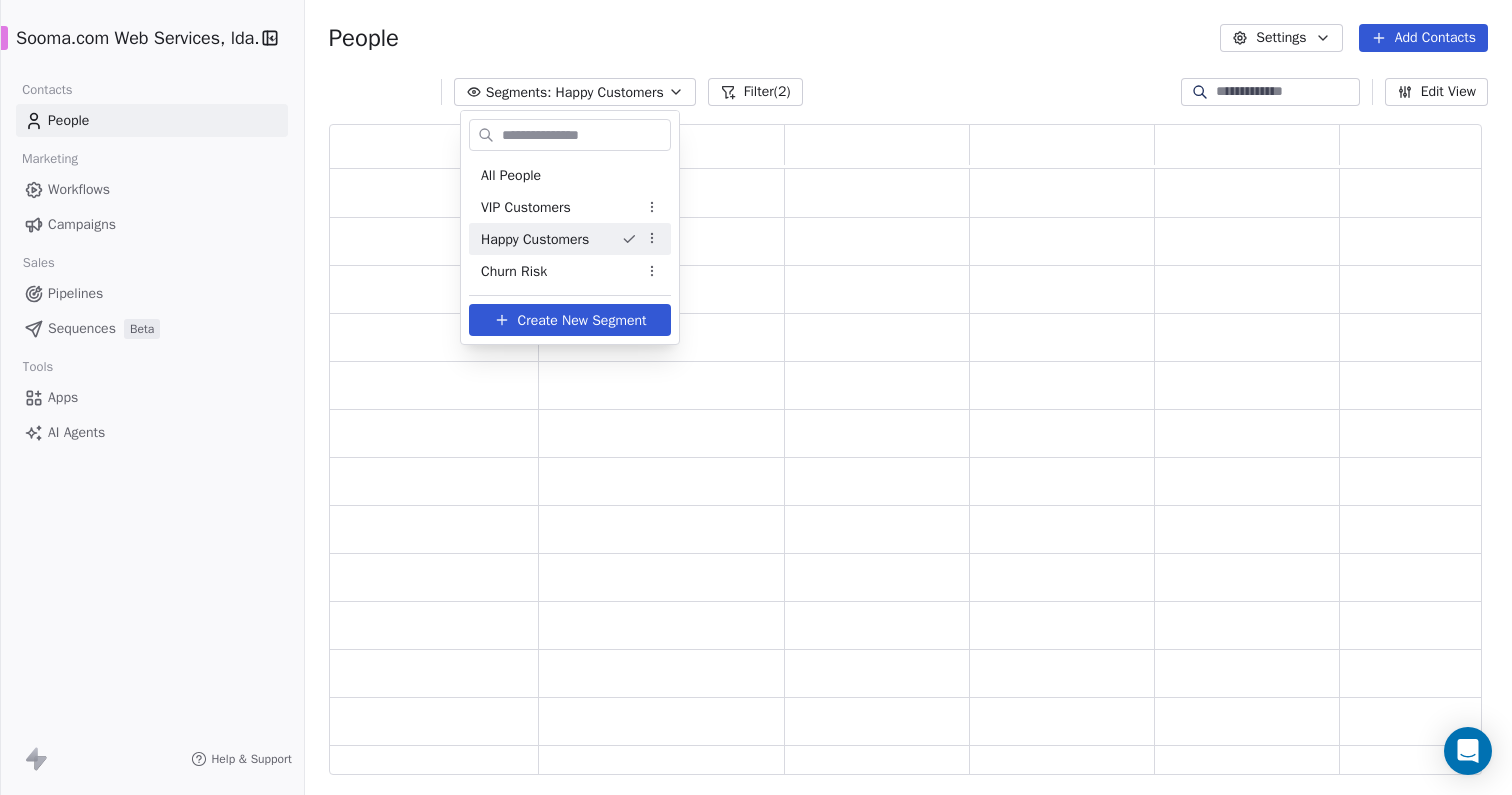 scroll, scrollTop: 1, scrollLeft: 1, axis: both 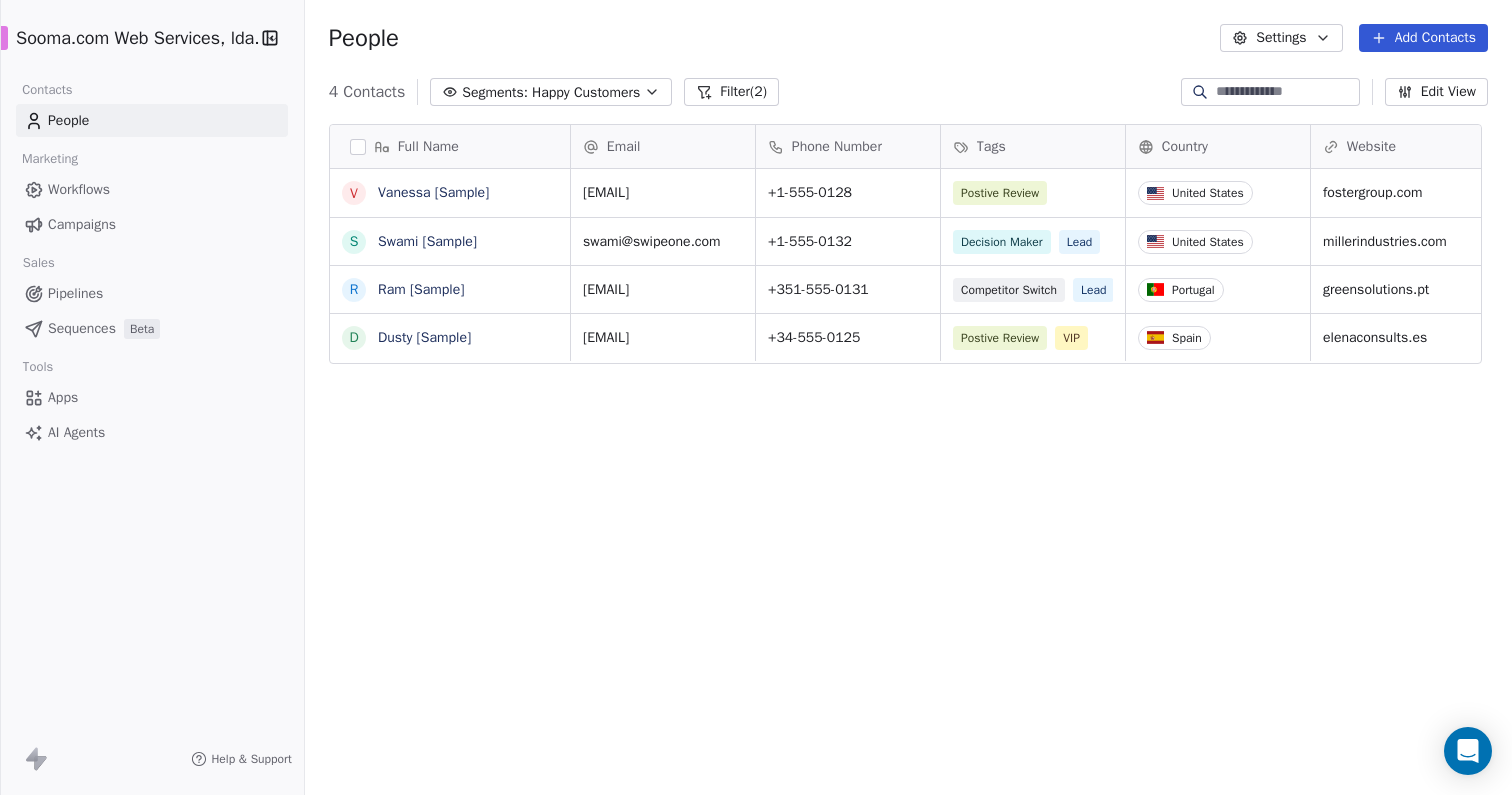 click on "Segments:" at bounding box center (495, 92) 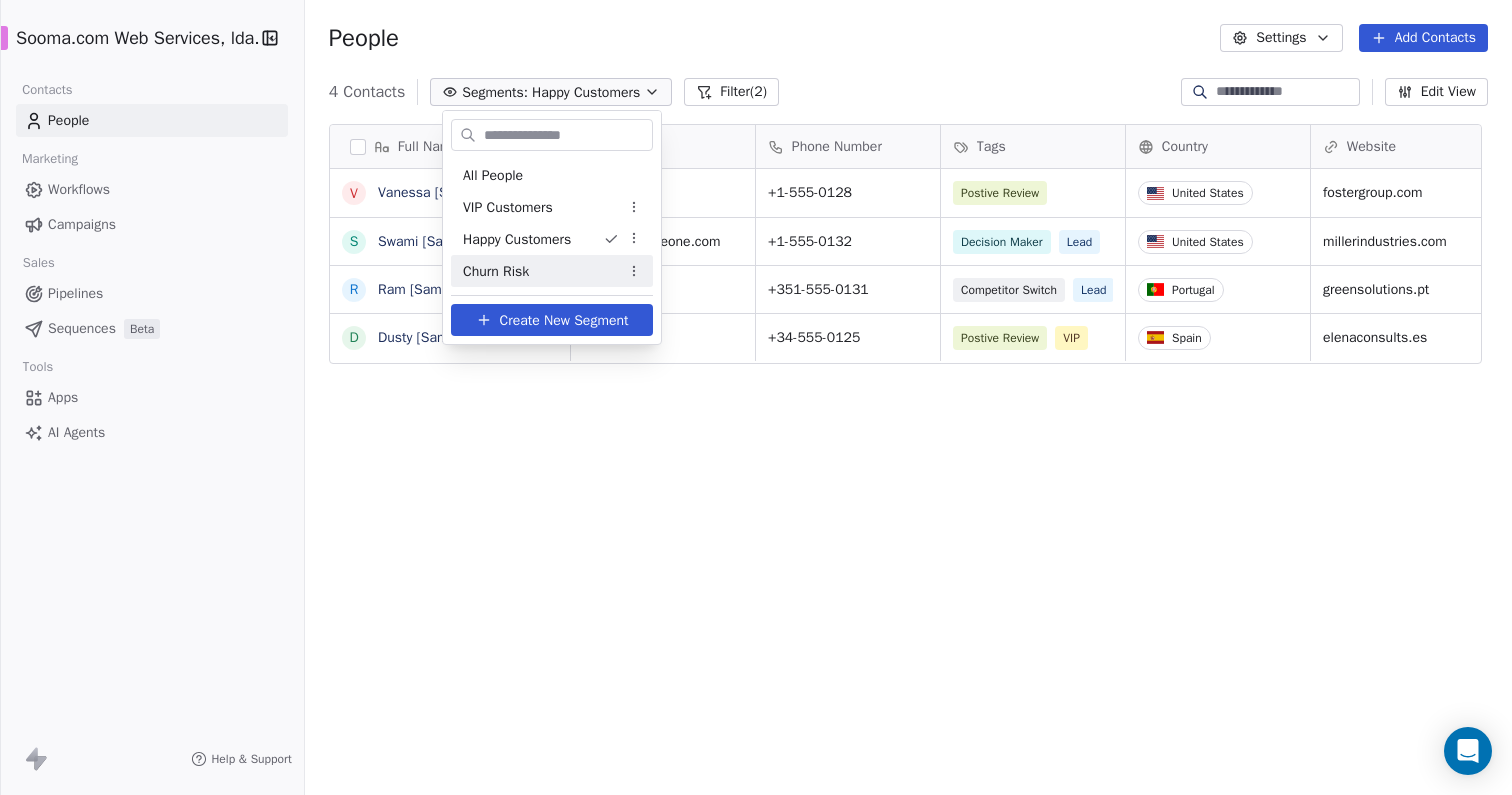 click on "Churn Risk" at bounding box center (496, 271) 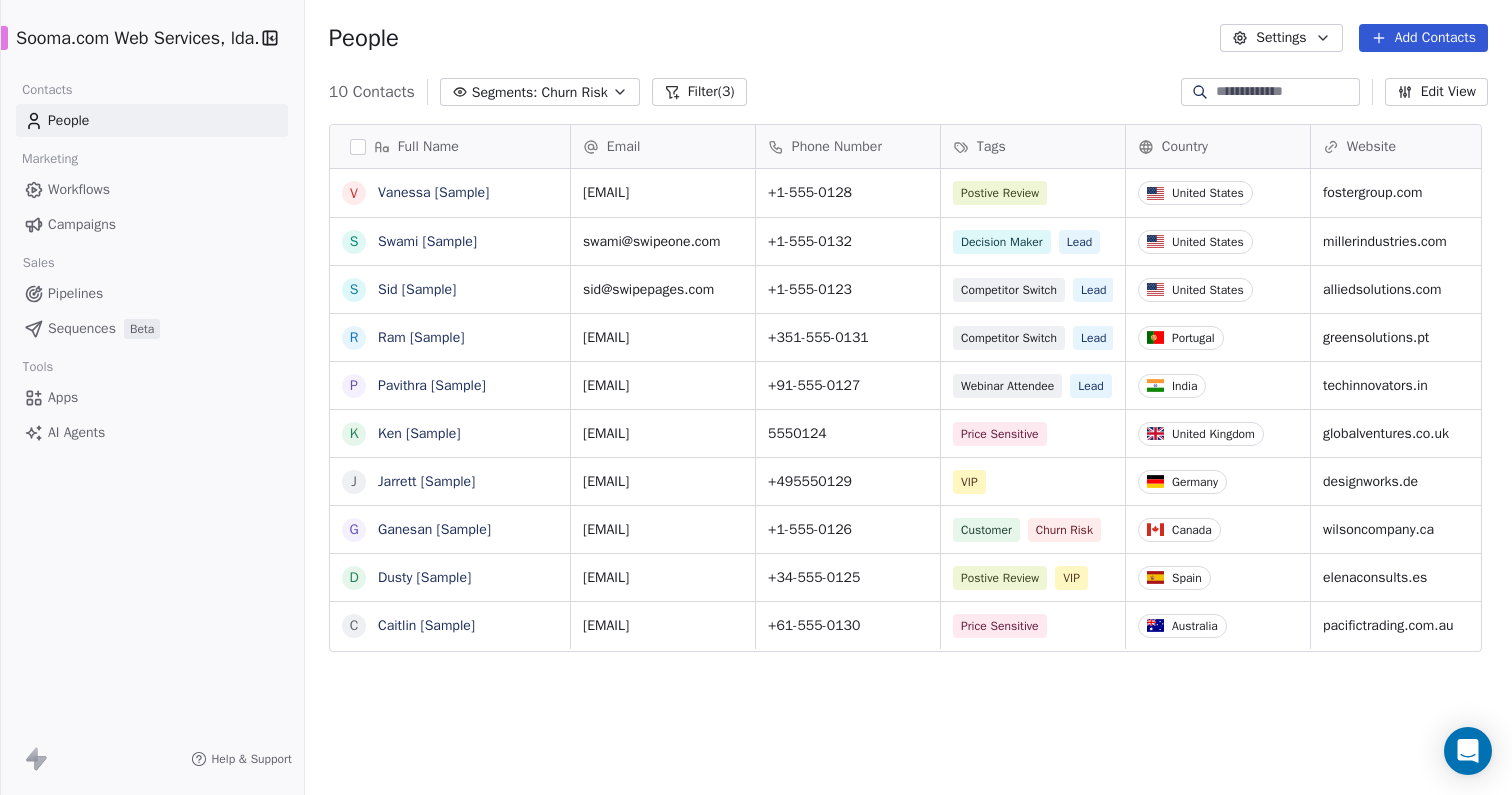 scroll, scrollTop: 1, scrollLeft: 1, axis: both 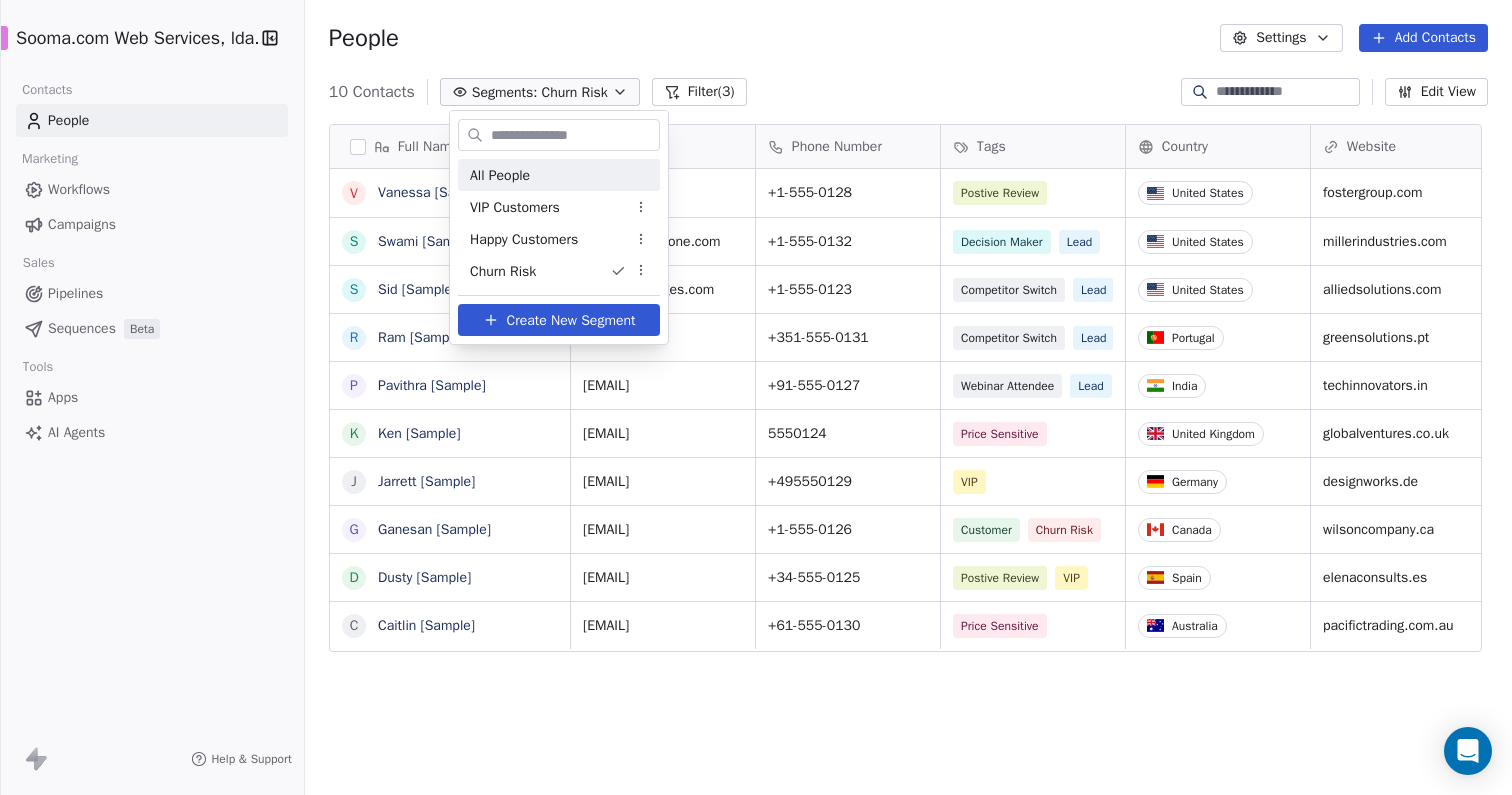 click on "All People" at bounding box center (500, 175) 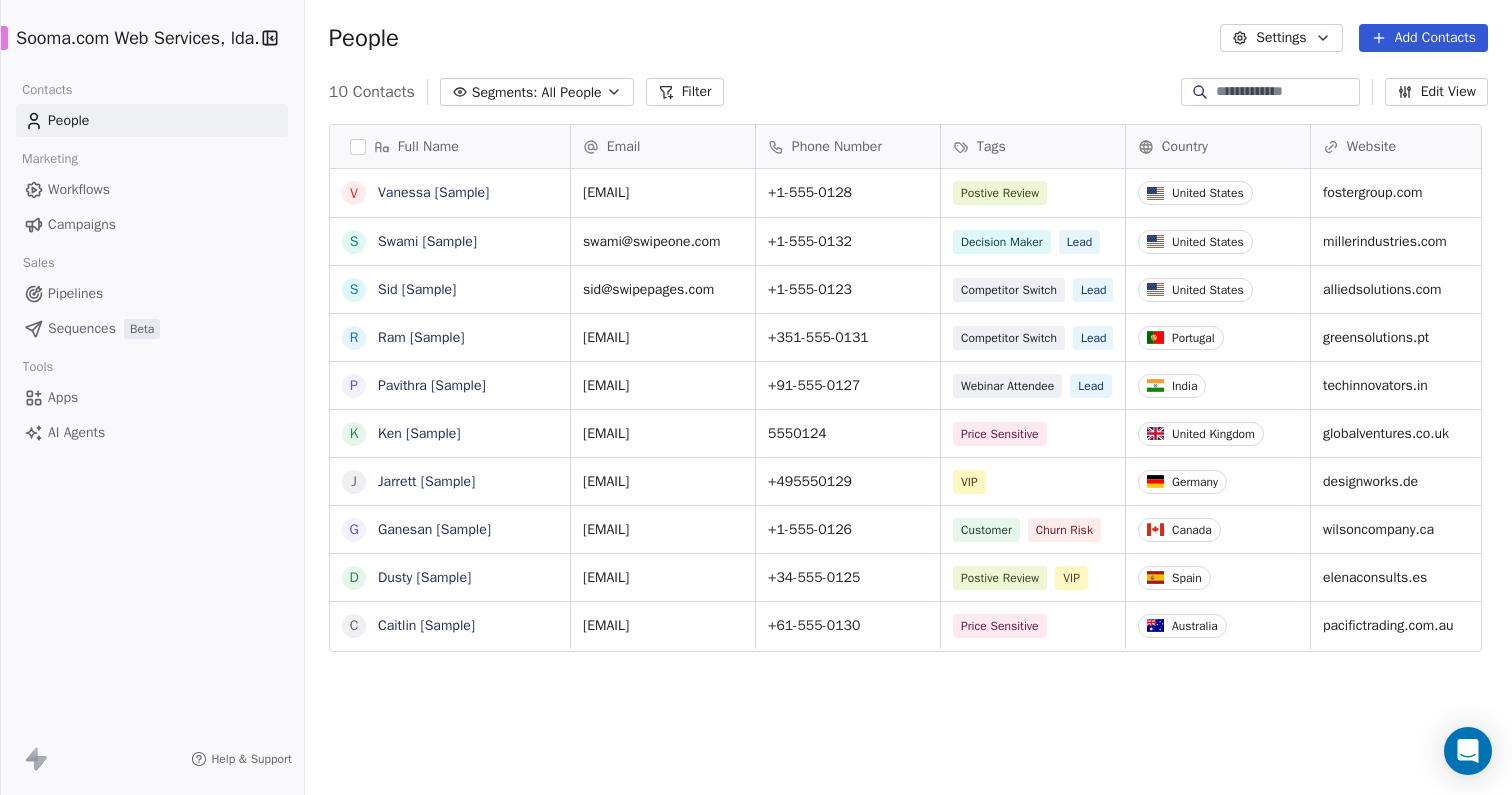 click on "D Sooma.com Web Services, lda. Contacts People Marketing Workflows Campaigns Sales Pipelines Sequences Beta Tools Apps AI Agents Help & Support People Settings Add Contacts 10 Contacts Segments: All People Filter Edit View Tag Add to Sequence Export Full Name V [FIRST] [SAMPLE] S [FIRST] [SAMPLE] S [FIRST] [SAMPLE] R [FIRST] [SAMPLE] P [FIRST] [SAMPLE] K [FIRST] [SAMPLE] J [FIRST] [SAMPLE] G [FIRST] [SAMPLE] D [FIRST] [SAMPLE] C [FIRST] [SAMPLE] Email Phone Number Tags Country Website Job Title Status Contact Source [EMAIL] +1-555-0128 Postive Review United States fostergroup.com Managing Director closed_won Referral [EMAIL] +1-555-0132 Decision Maker Lead United States millerindustries.com President New Lead Social Media [EMAIL] +1-555-0123 Competitor Switch Lead United States alliedsolutions.com Director of Operations qualifying Website Form [EMAIL] +351-555-0131 Competitor Switch Lead Portugal greensolutions.pt Sustainability Head closed_won Facebook Ad +91-555-0127 Lead CTO" at bounding box center [756, 397] 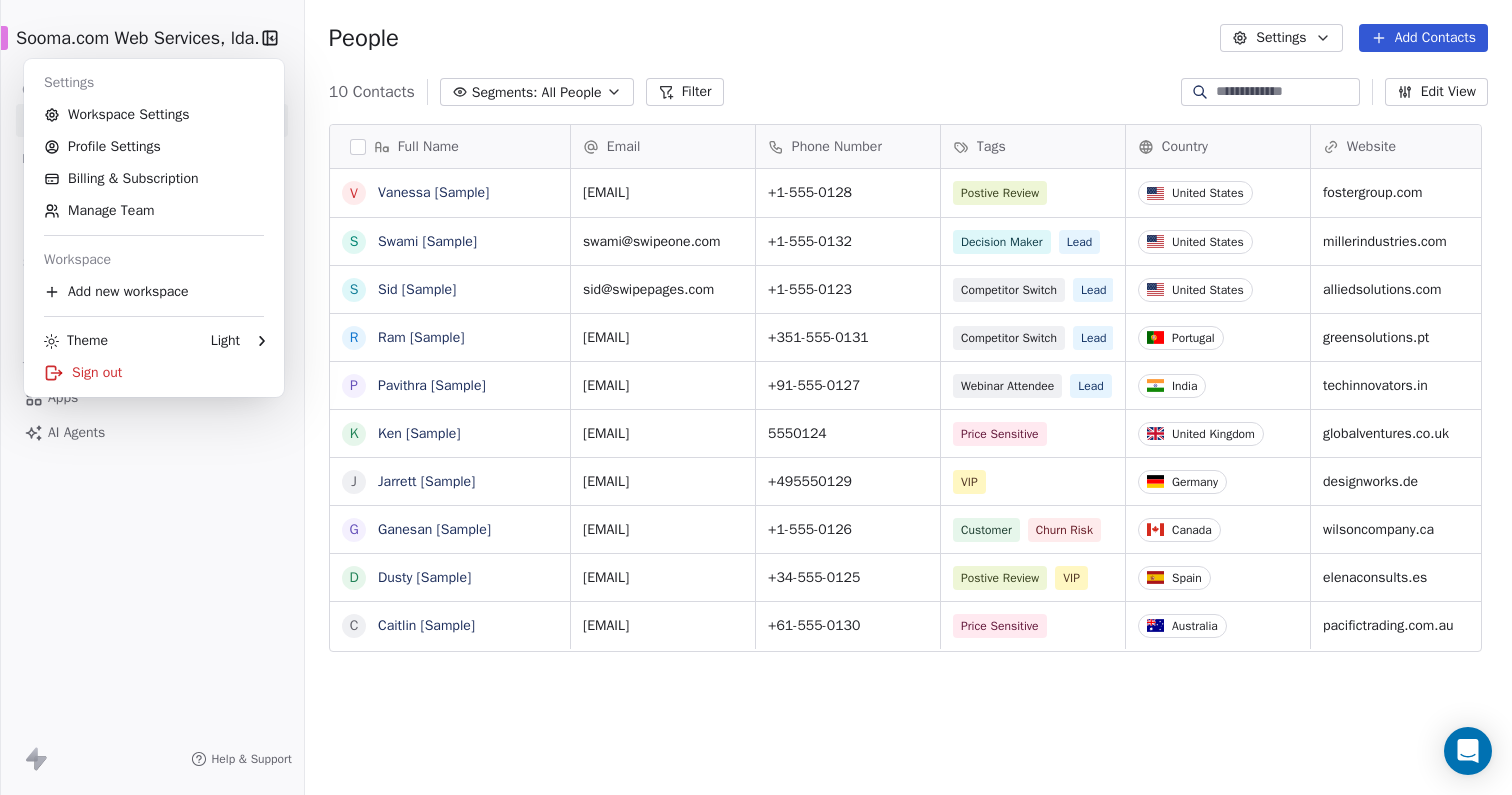 click on "D Sooma.com Web Services, lda. Contacts People Marketing Workflows Campaigns Sales Pipelines Sequences Beta Tools Apps AI Agents Help & Support People Settings Add Contacts 10 Contacts Segments: All People Filter Edit View Tag Add to Sequence Export Full Name V [FIRST] [SAMPLE] S [FIRST] [SAMPLE] S [FIRST] [SAMPLE] R [FIRST] [SAMPLE] P [FIRST] [SAMPLE] K [FIRST] [SAMPLE] J [FIRST] [SAMPLE] G [FIRST] [SAMPLE] D [FIRST] [SAMPLE] C [FIRST] [SAMPLE] Email Phone Number Tags Country Website Job Title Status Contact Source [EMAIL] +1-555-0128 Postive Review United States fostergroup.com Managing Director closed_won Referral [EMAIL] +1-555-0132 Decision Maker Lead United States millerindustries.com President New Lead Social Media [EMAIL] +1-555-0123 Competitor Switch Lead United States alliedsolutions.com Director of Operations qualifying Website Form [EMAIL] +351-555-0131 Competitor Switch Lead Portugal greensolutions.pt Sustainability Head closed_won Facebook Ad +91-555-0127 Lead CTO" at bounding box center [756, 397] 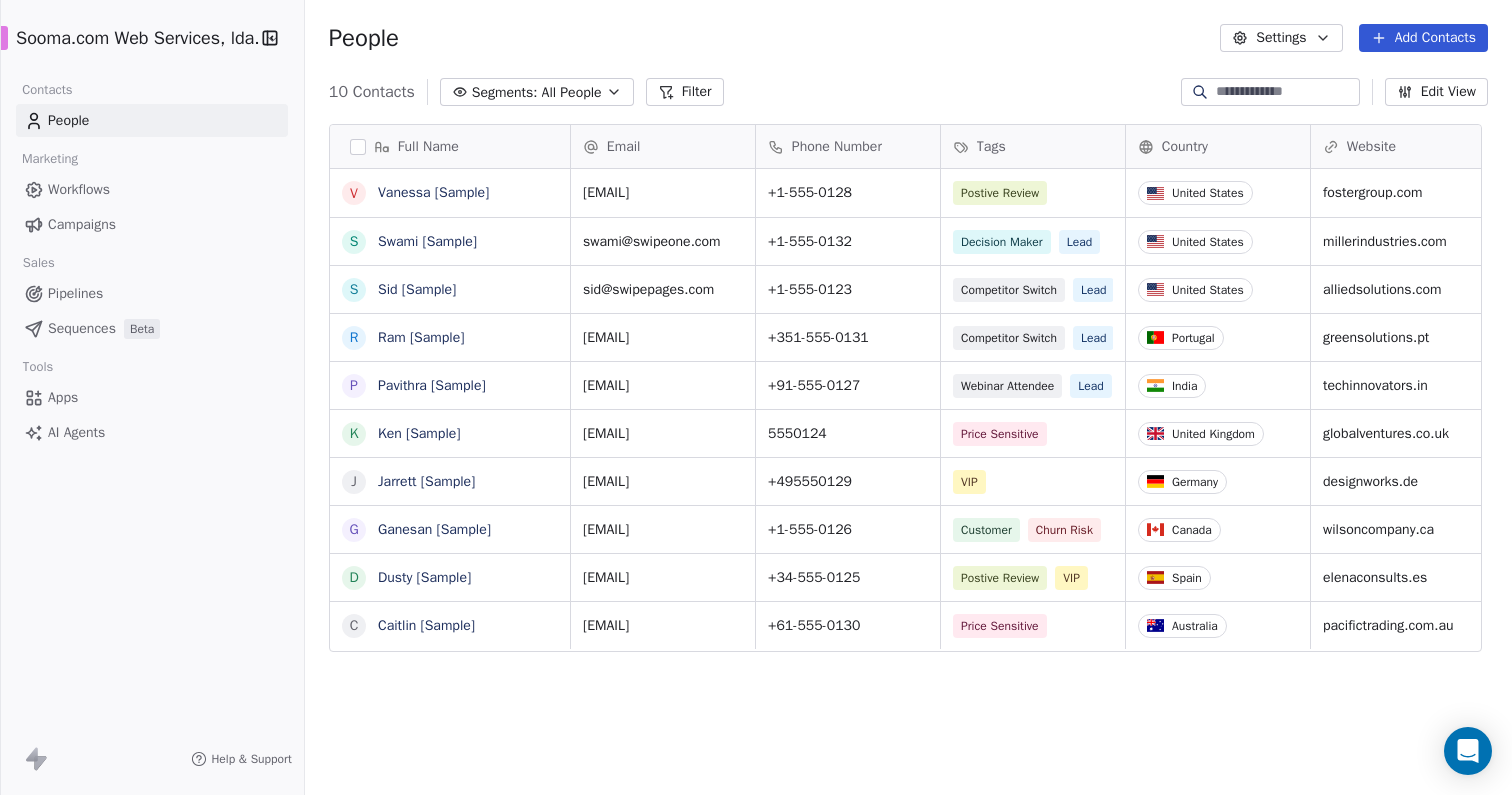 click on "Workflows" at bounding box center [79, 189] 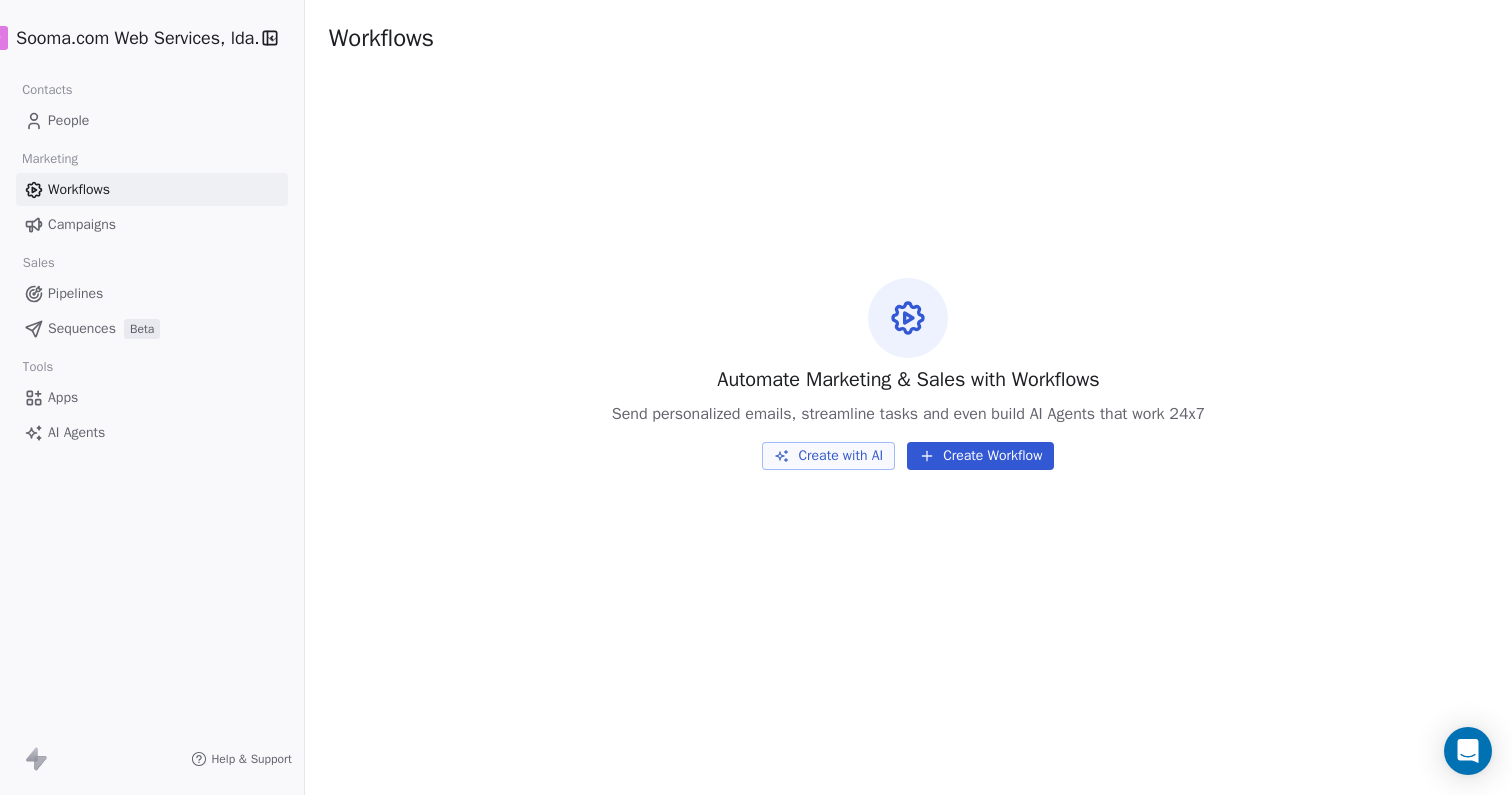 click on "People" at bounding box center [68, 120] 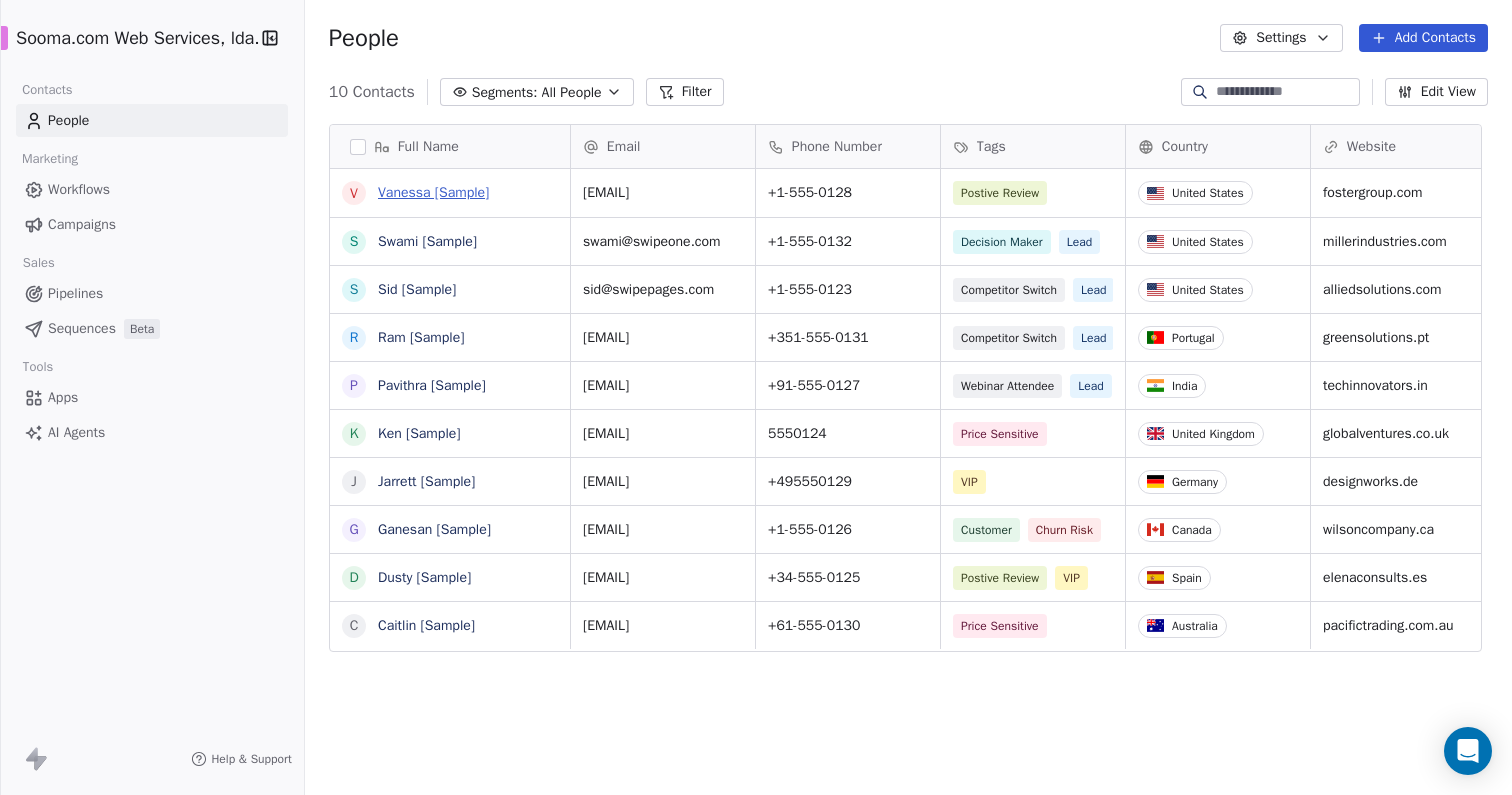 click on "Vanessa [Sample]" at bounding box center [433, 192] 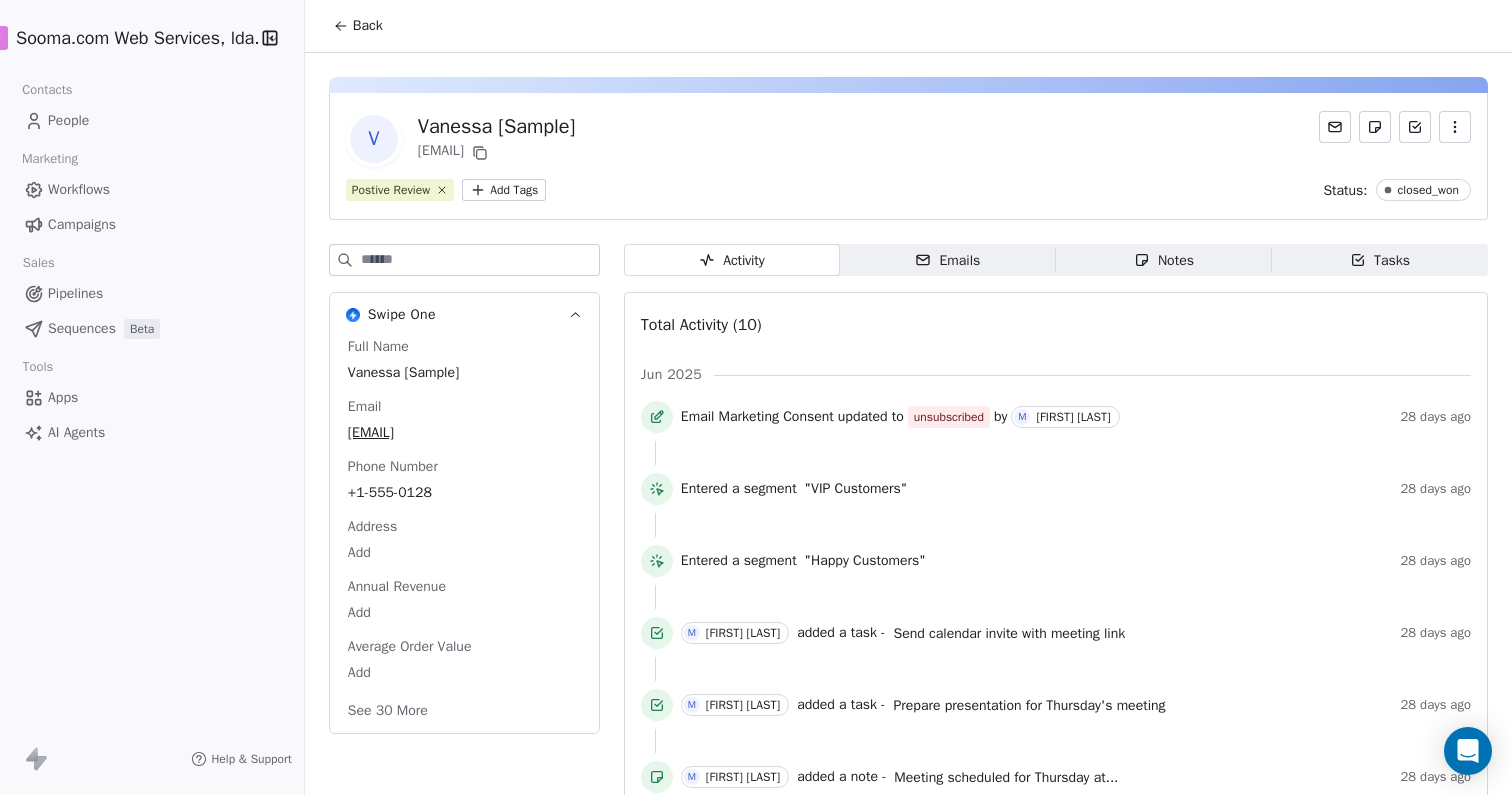 click on "Activity" at bounding box center [732, 260] 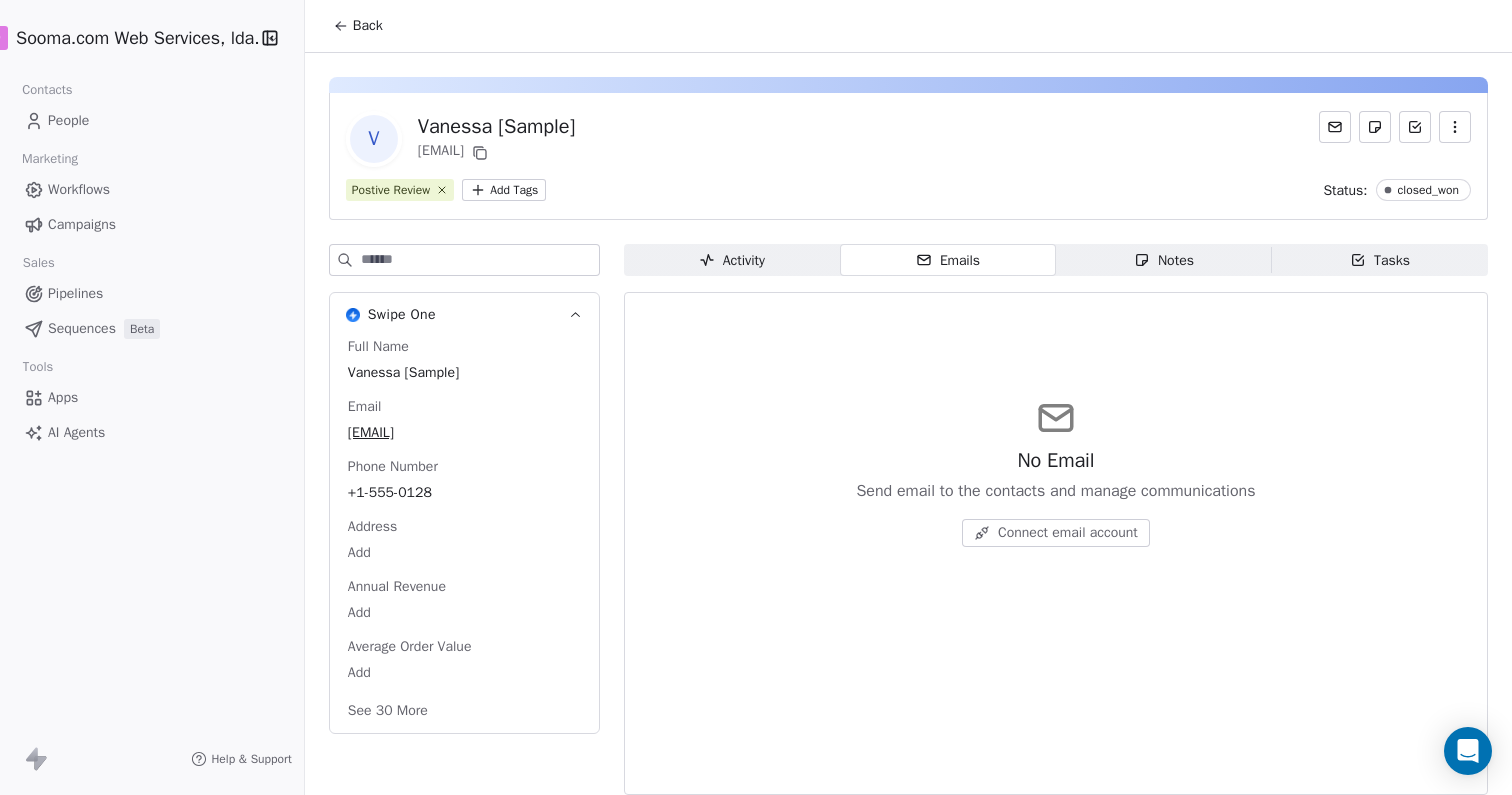 click 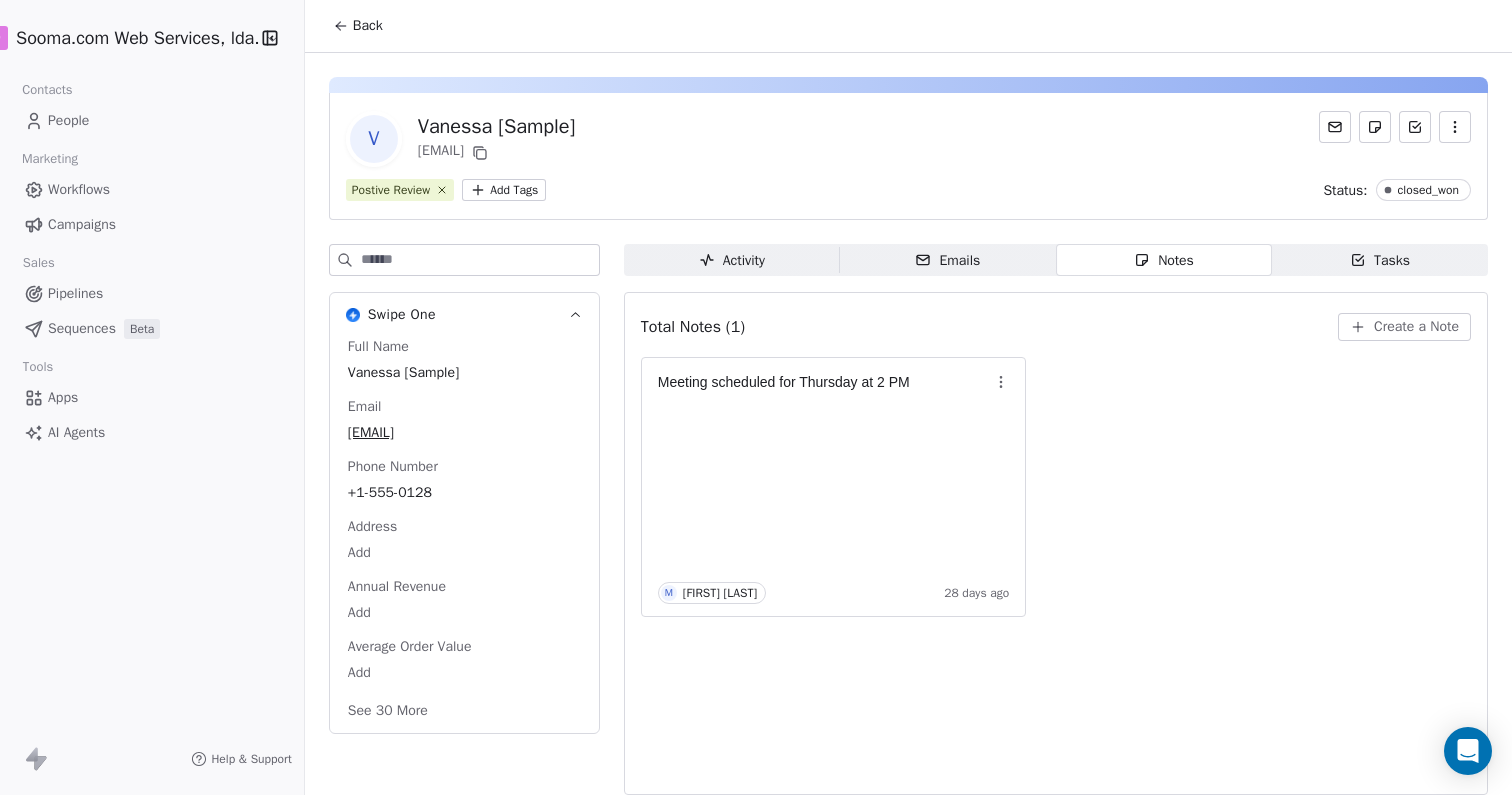click on "Emails Emails" at bounding box center (948, 260) 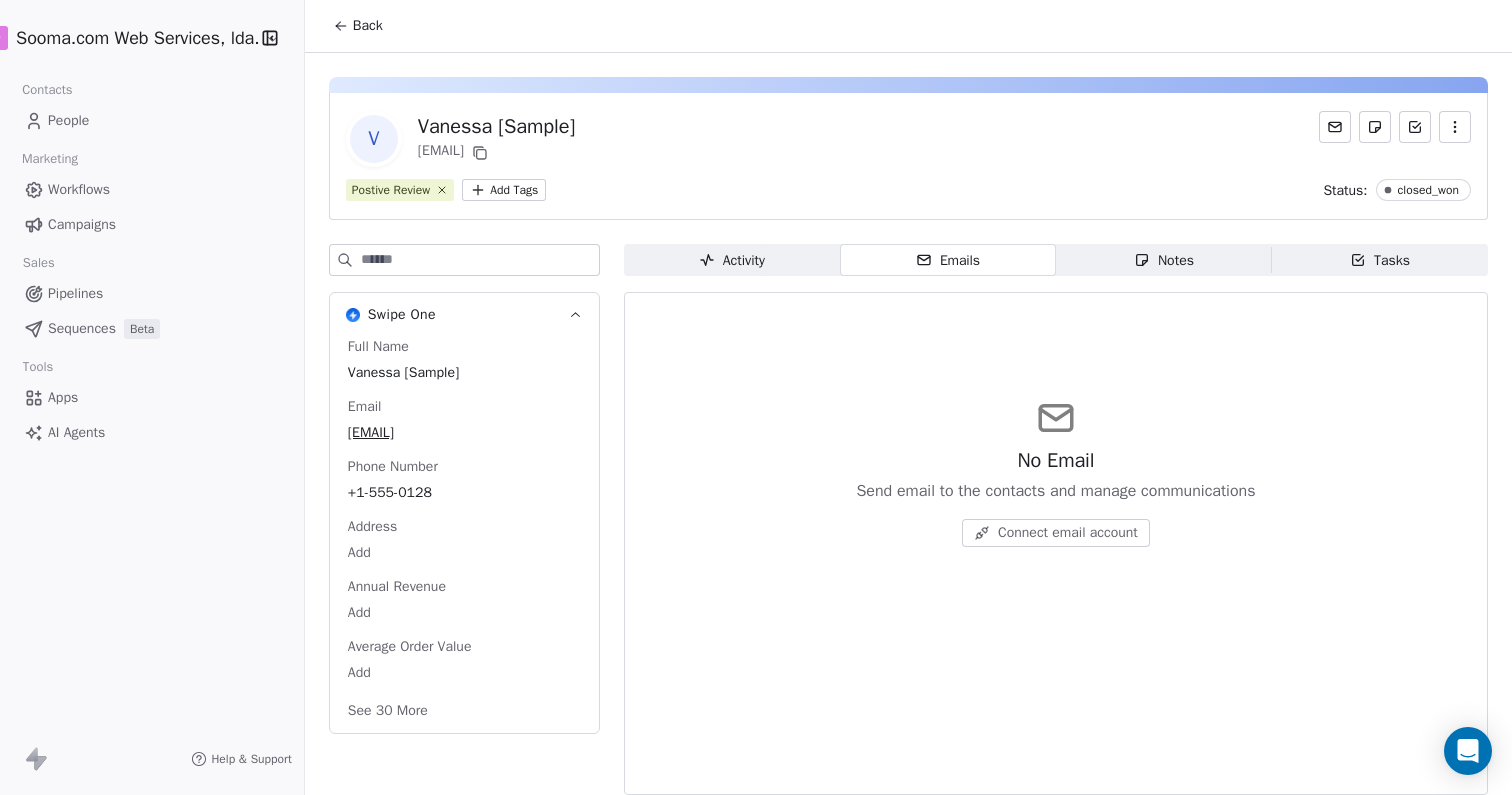 click on "Notes   Notes" at bounding box center (1164, 260) 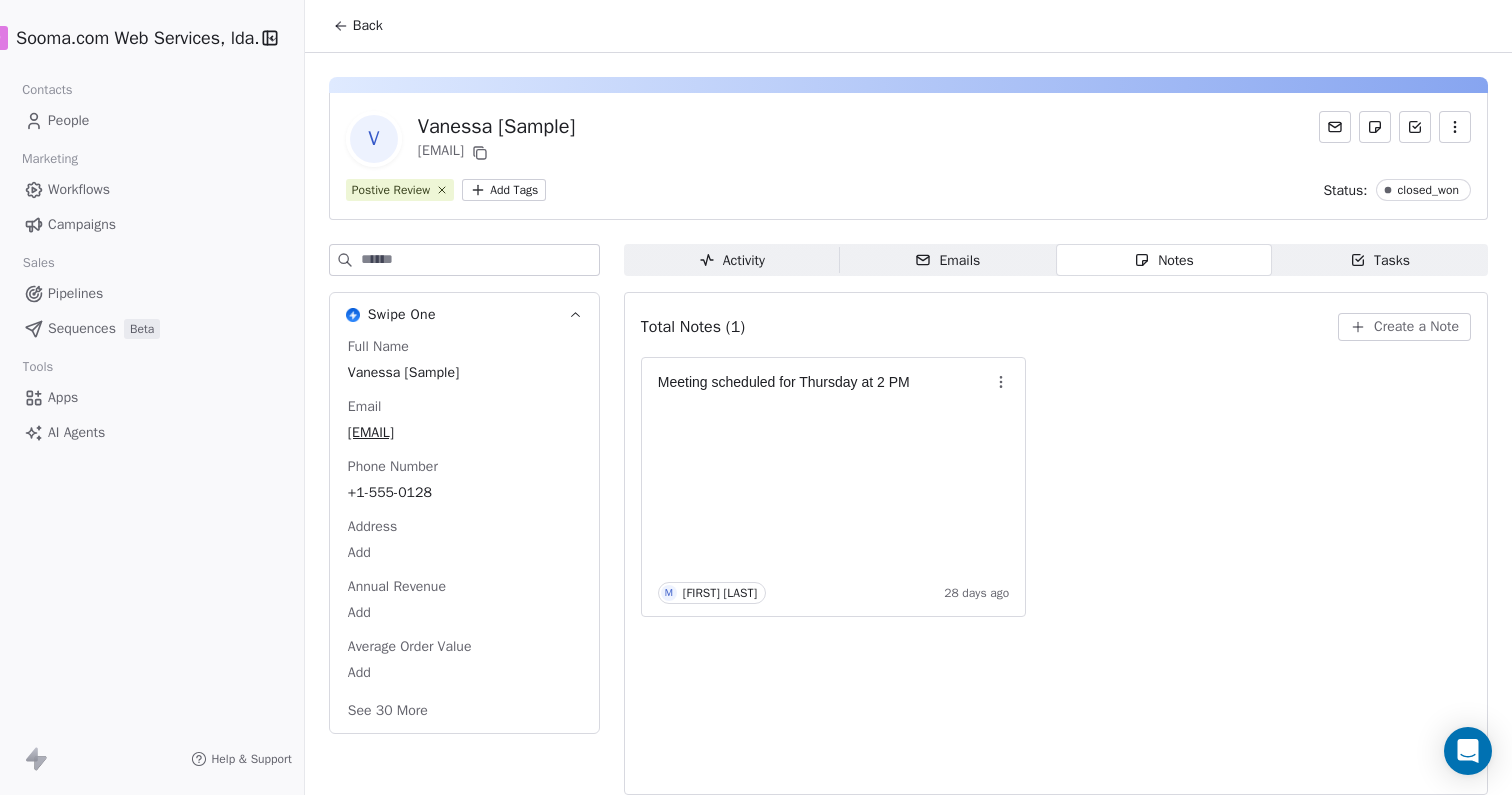 click on "Activity Activity Emails Emails   Notes   Notes Tasks Tasks Total Notes (1)   Create a Note Meeting scheduled for Thursday at 2 PM M [FIRST] [LAST] 28 days ago" at bounding box center [1056, 525] 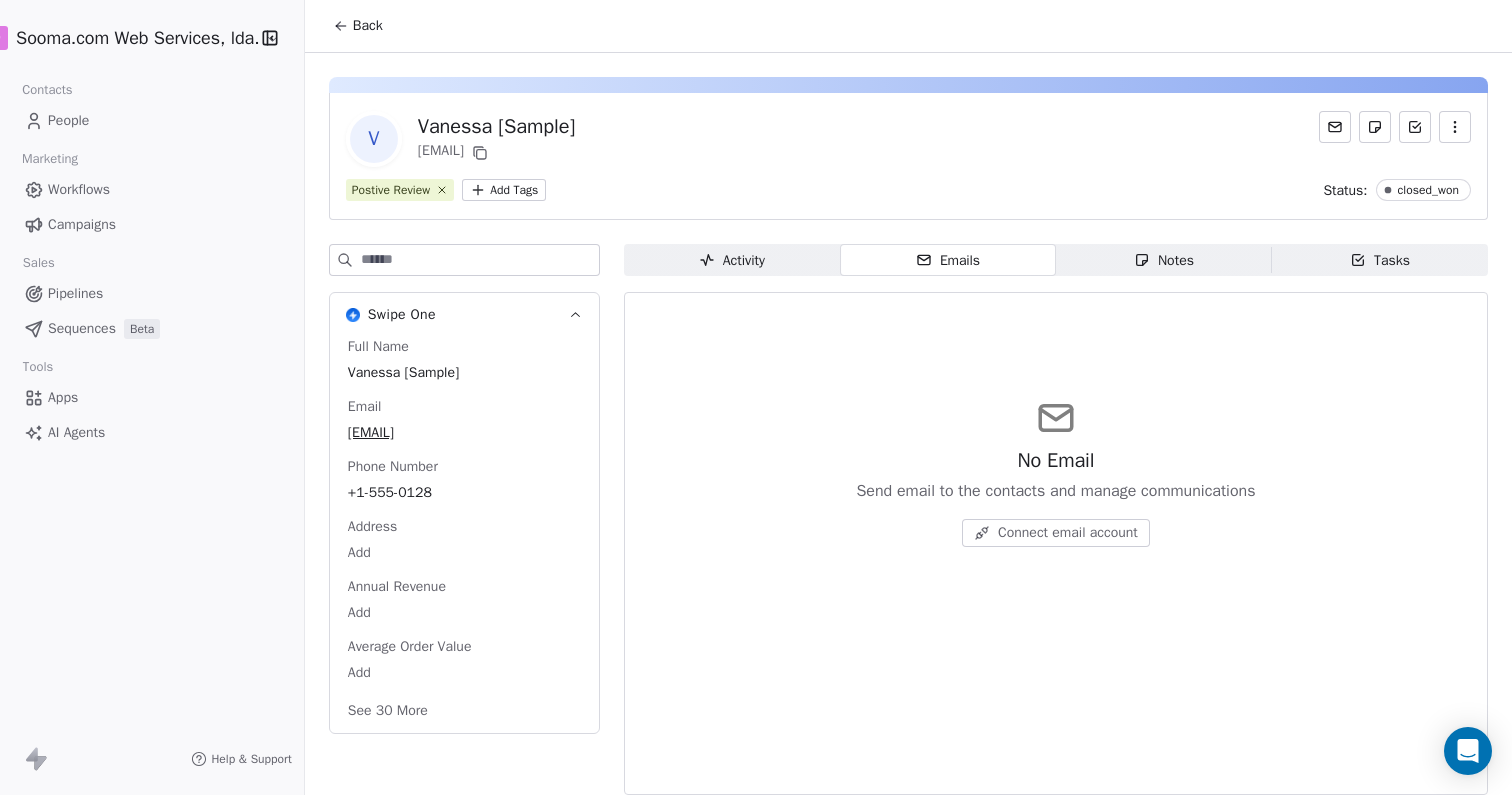 click on "Notes" at bounding box center (1164, 260) 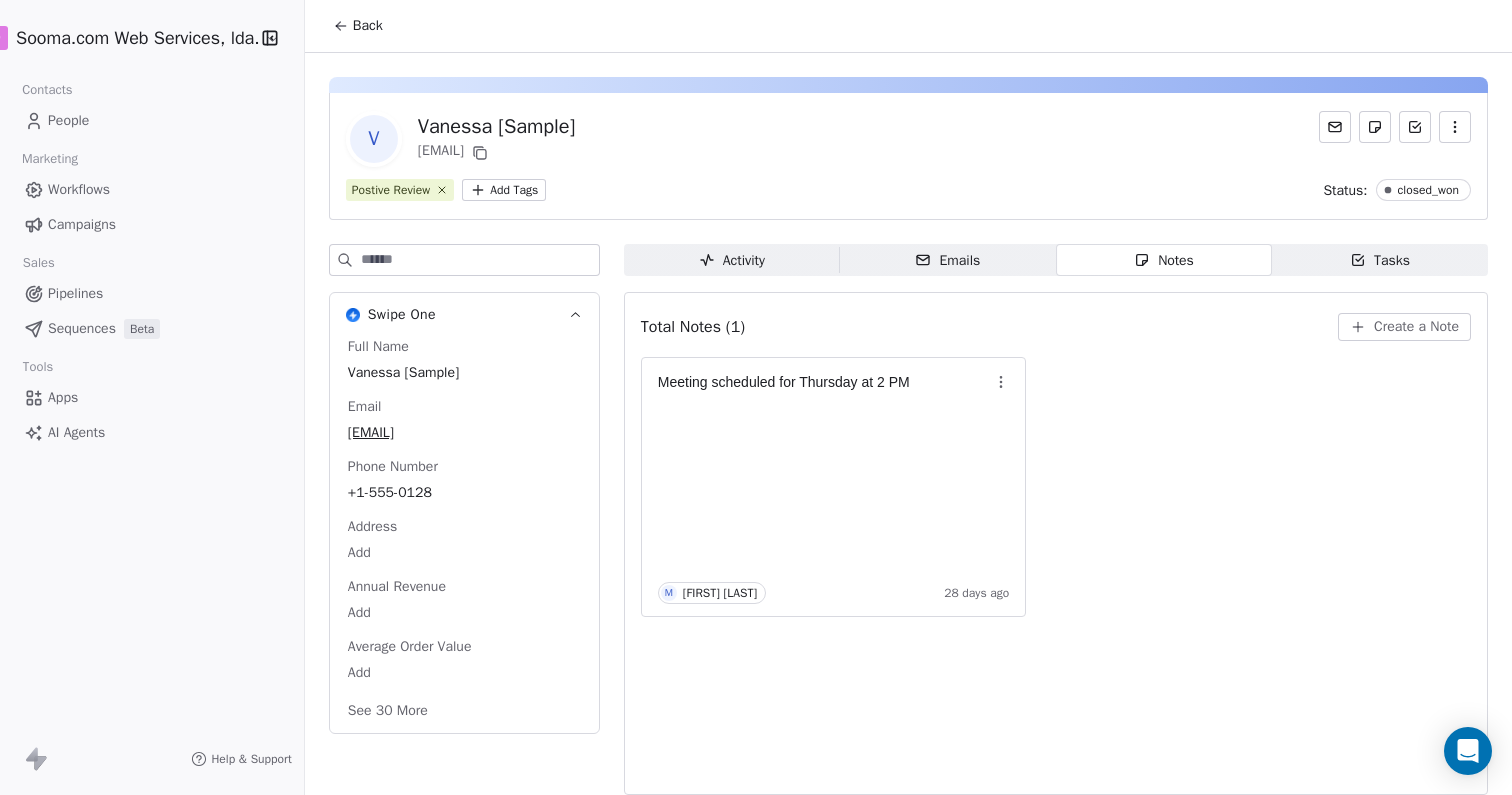 click on "Tasks" at bounding box center [1380, 260] 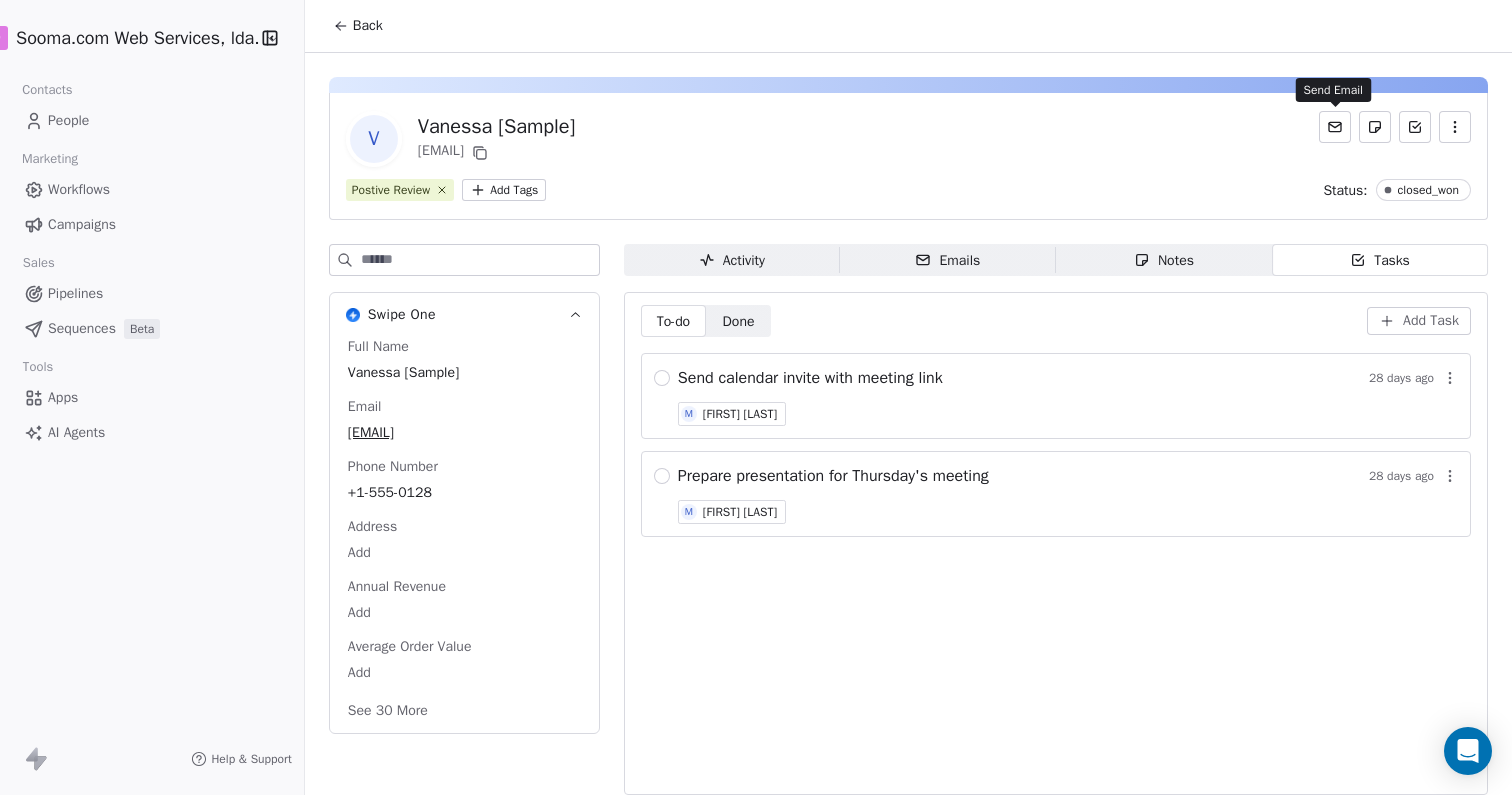click 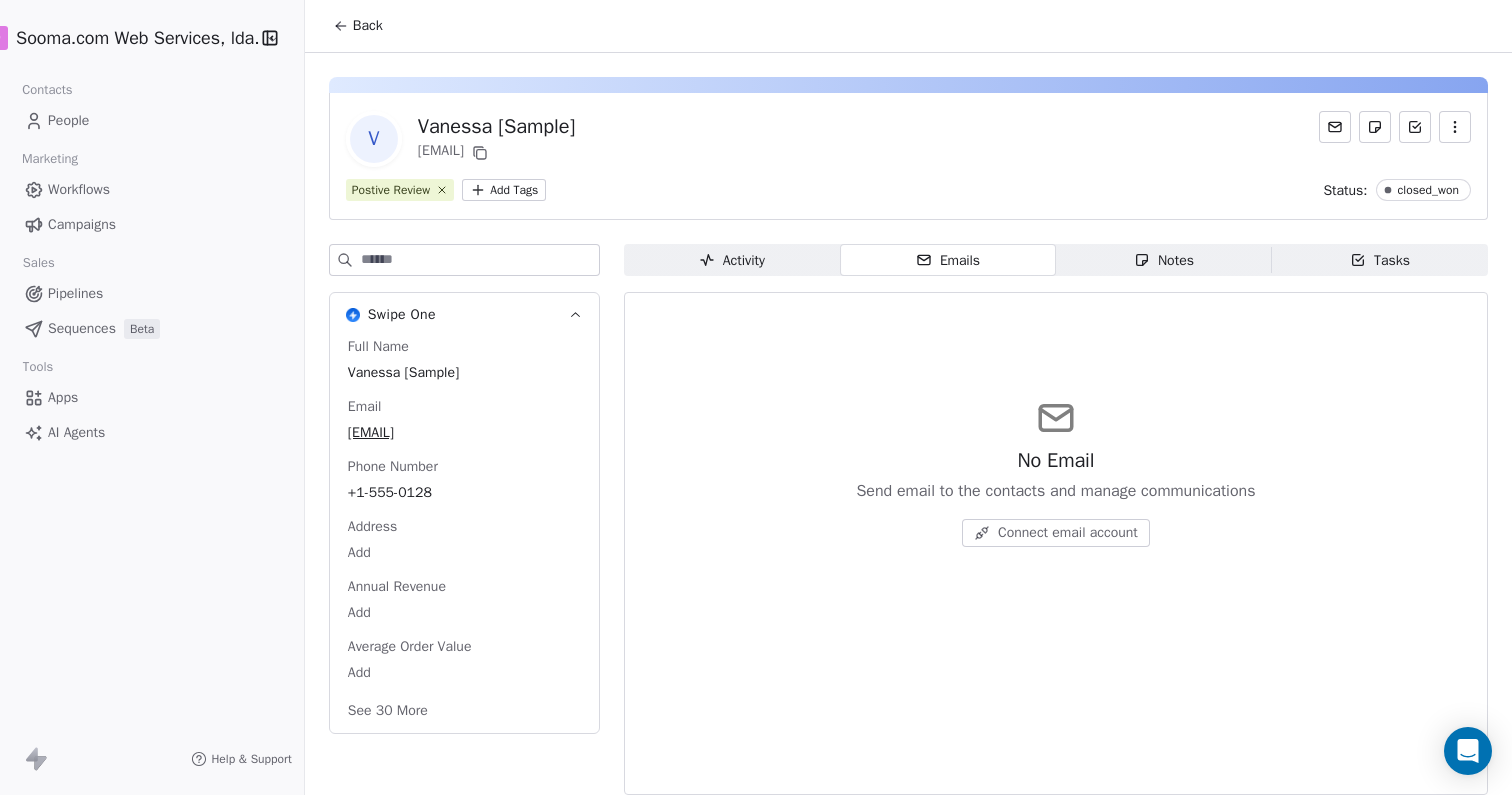 click 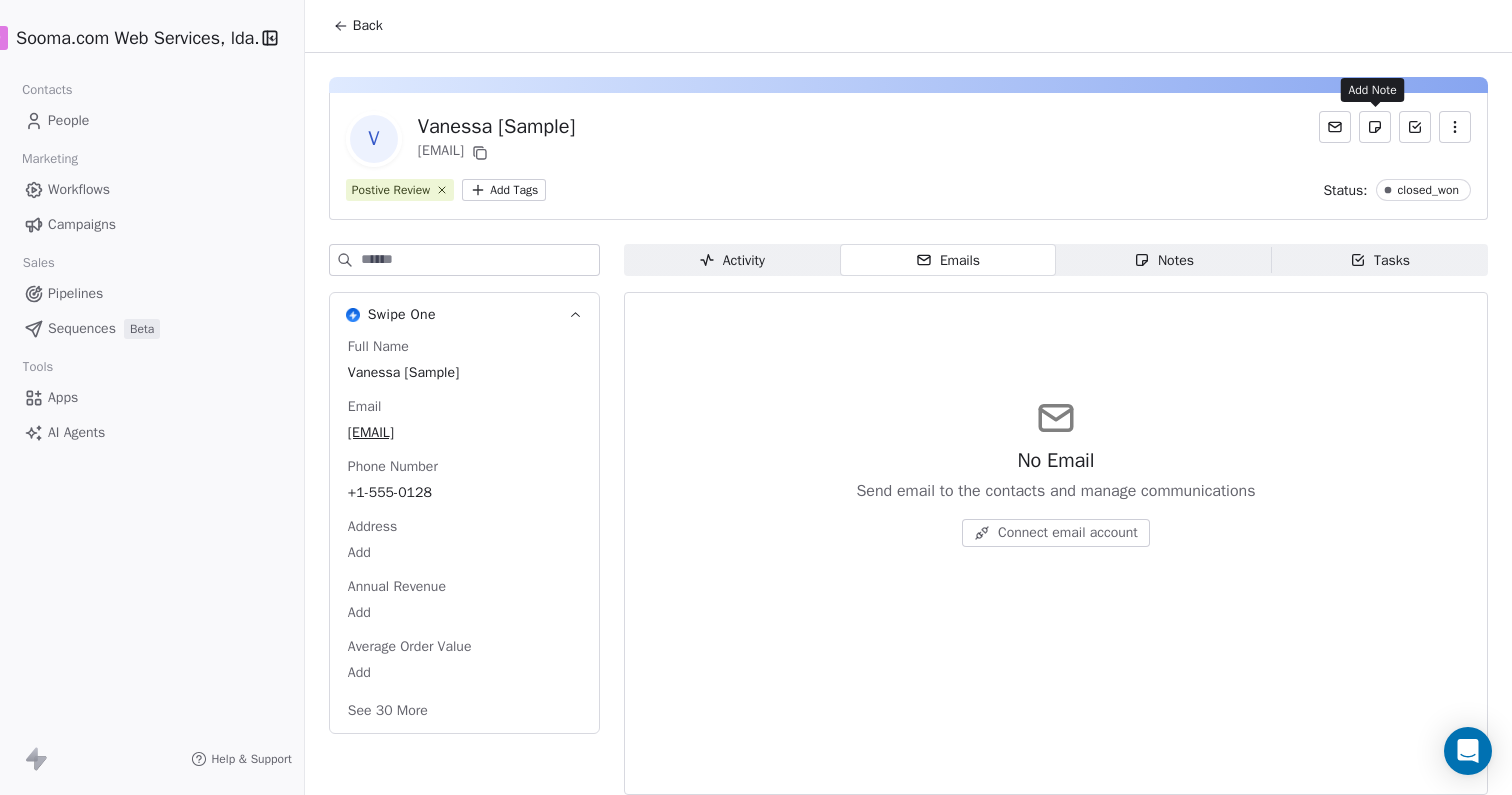 click 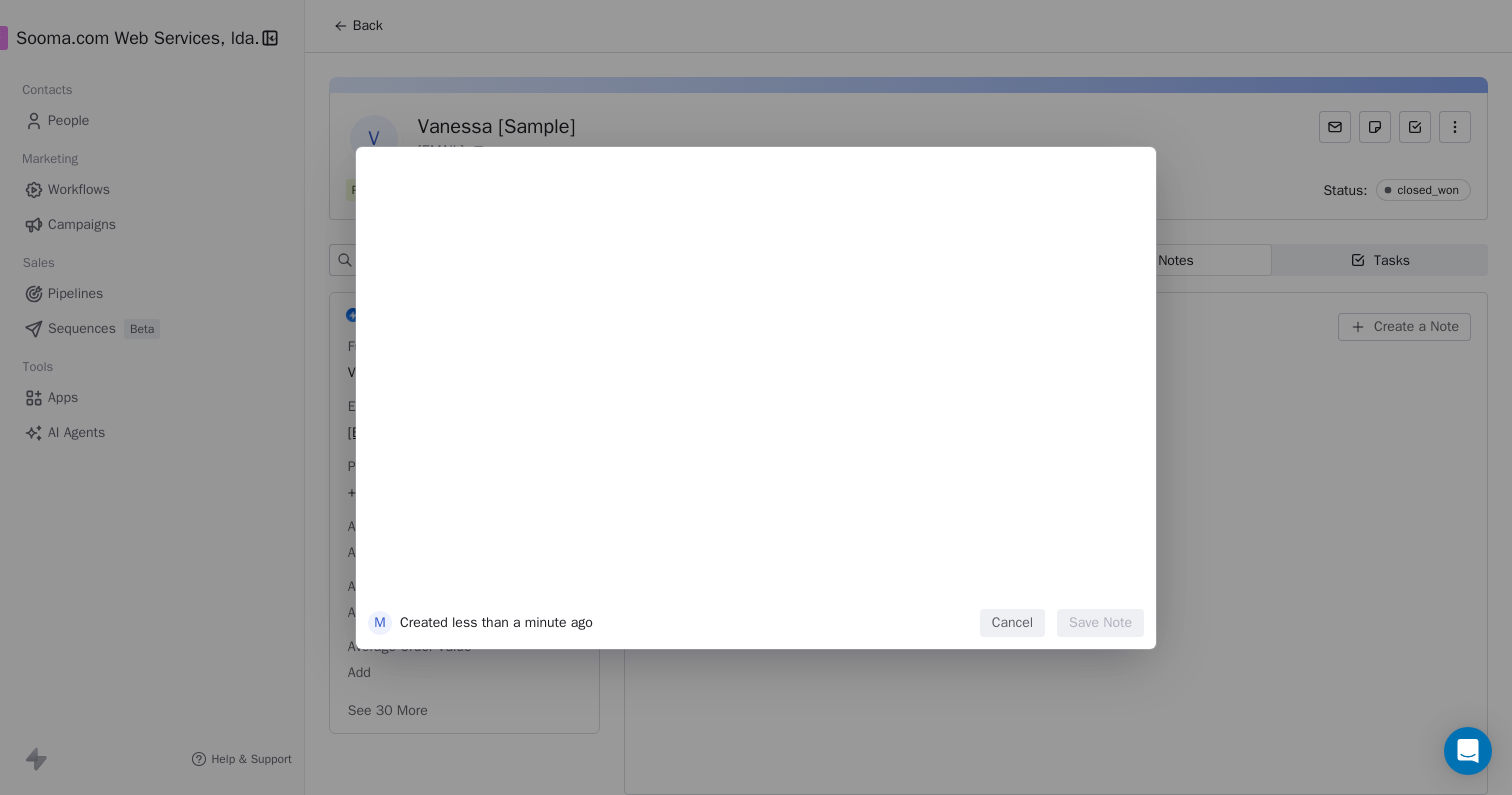 click on "Cancel" at bounding box center (1012, 623) 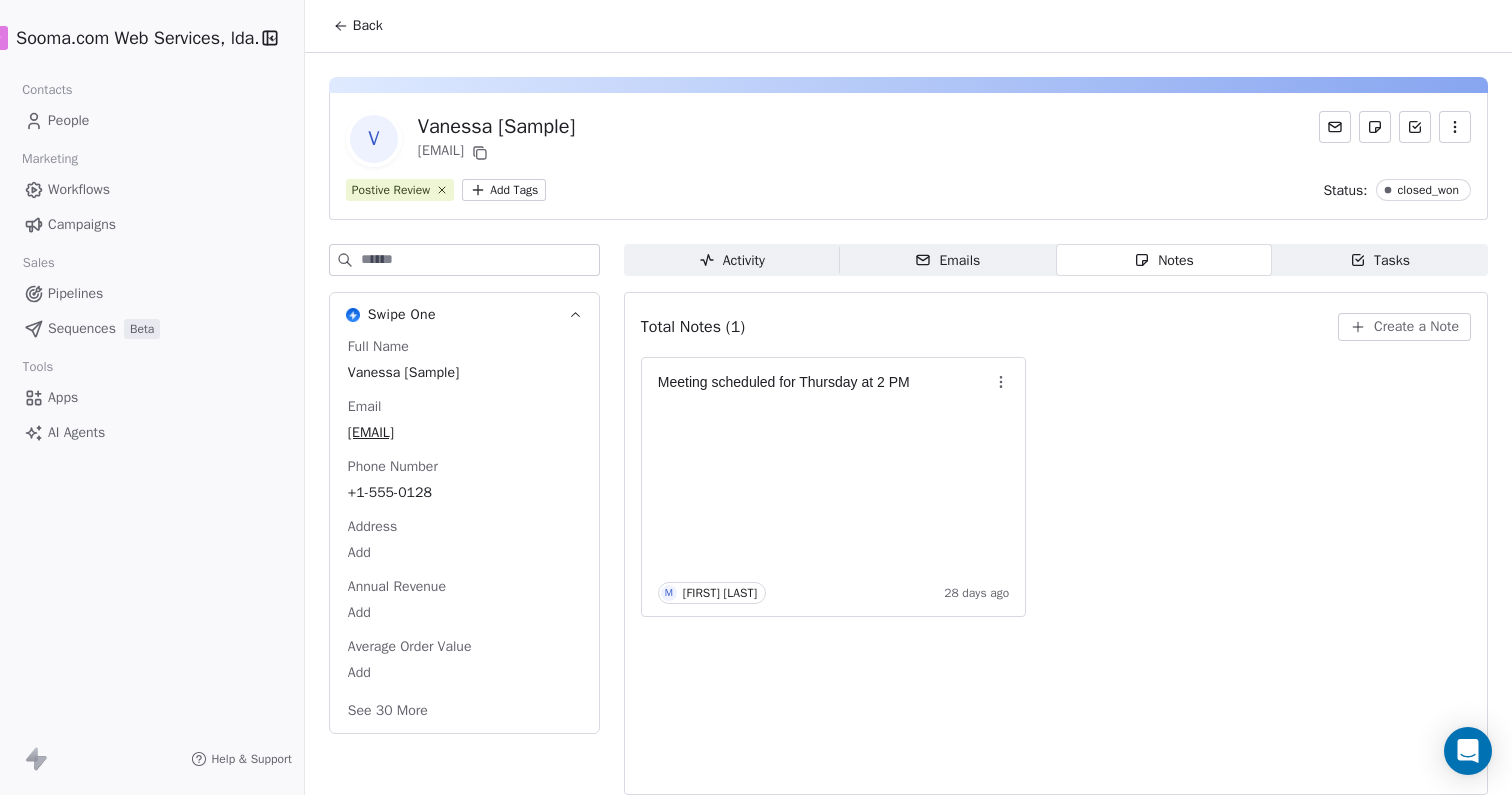 click 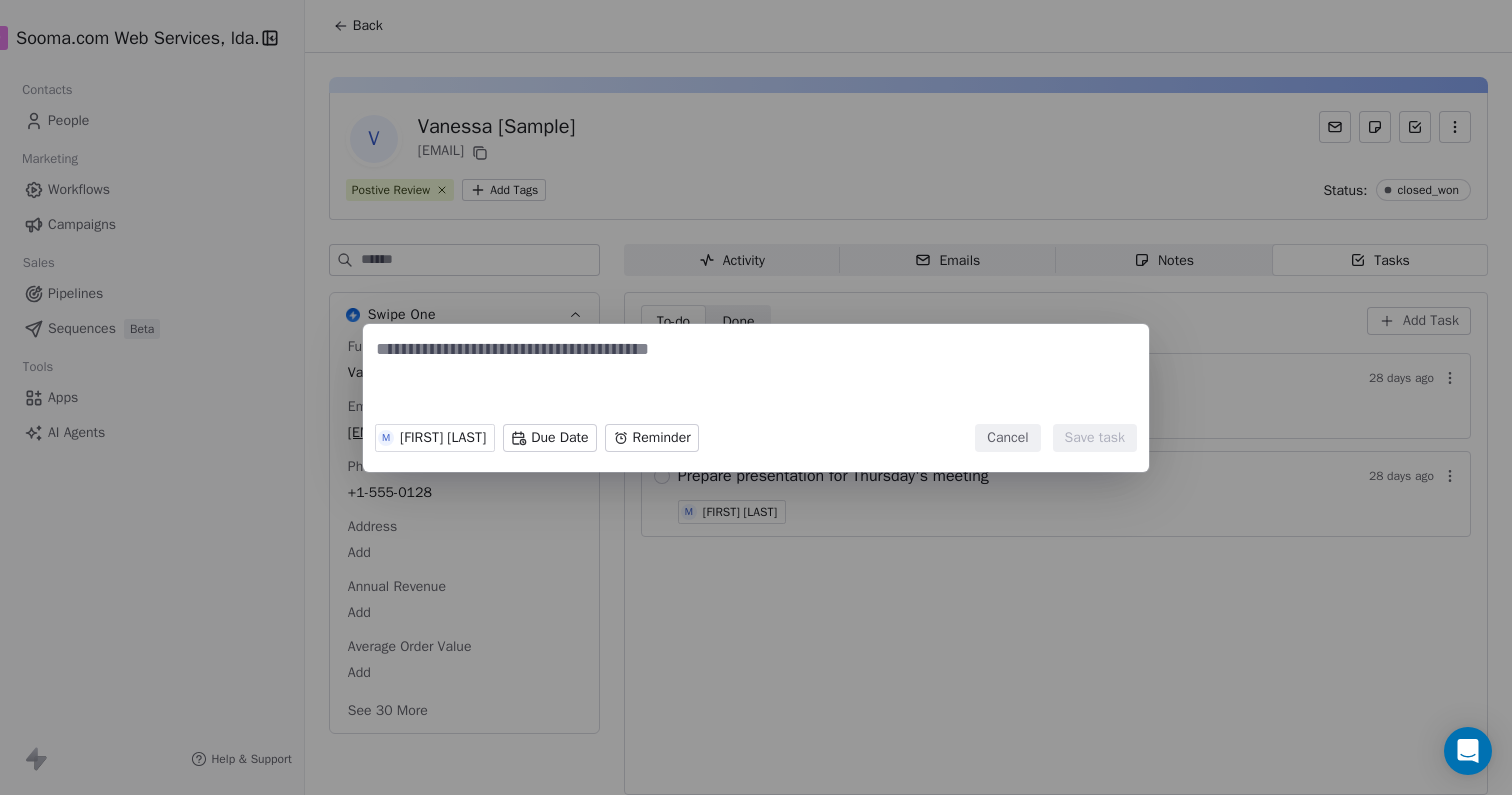 click on "Cancel" at bounding box center (1007, 438) 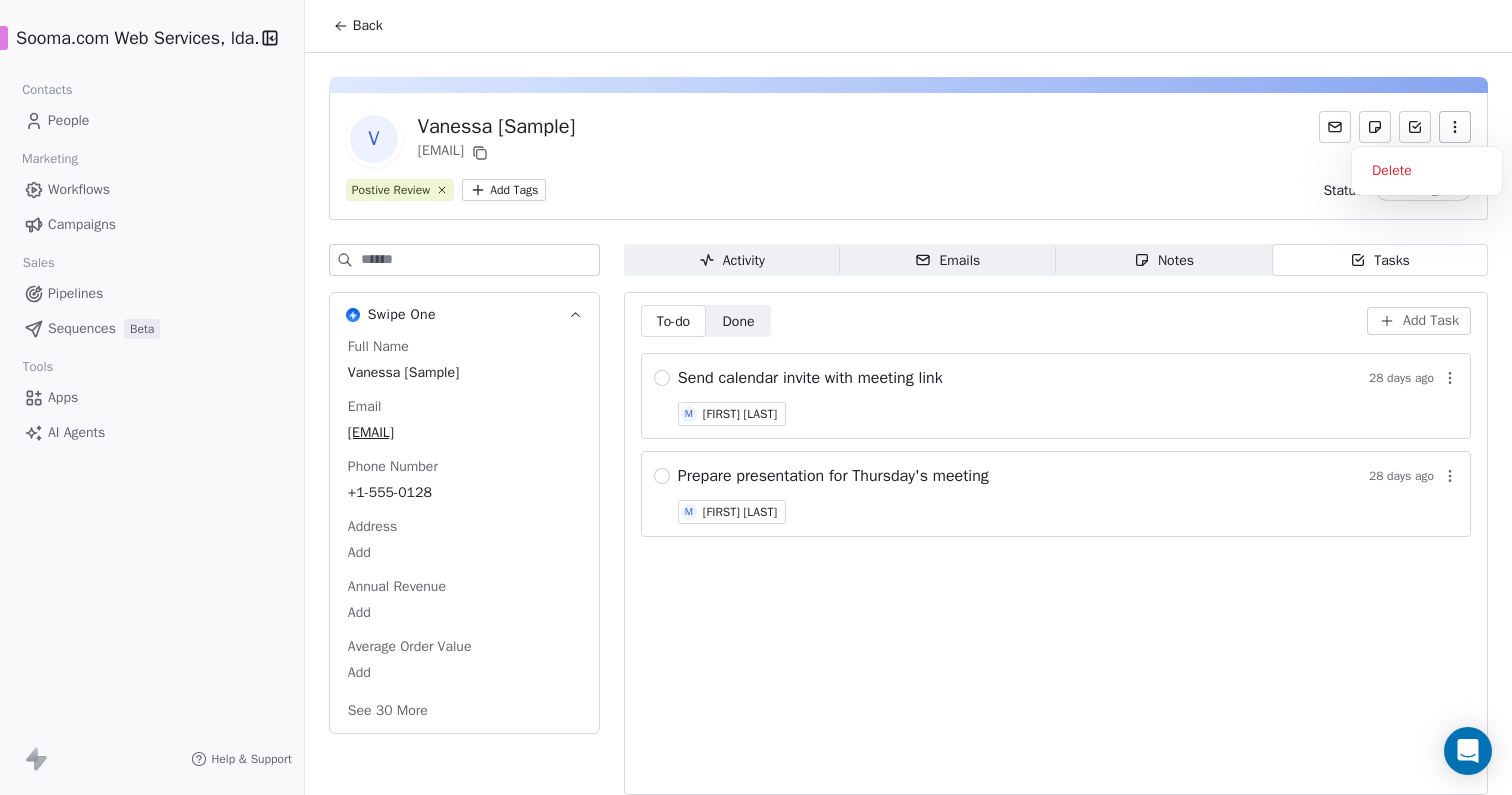click 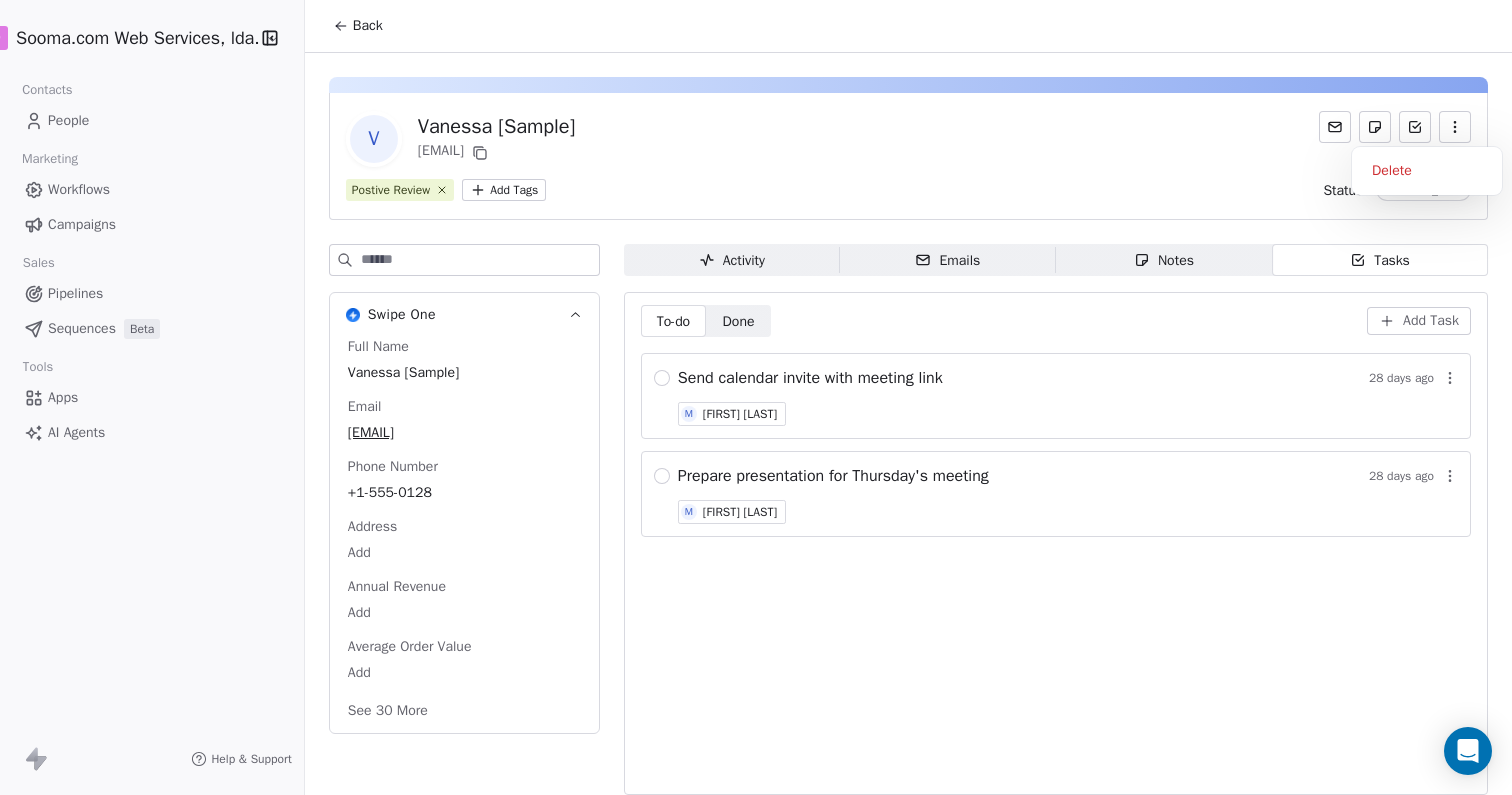click on "V [FIRST] [SAMPLE] [EMAIL]" at bounding box center (908, 139) 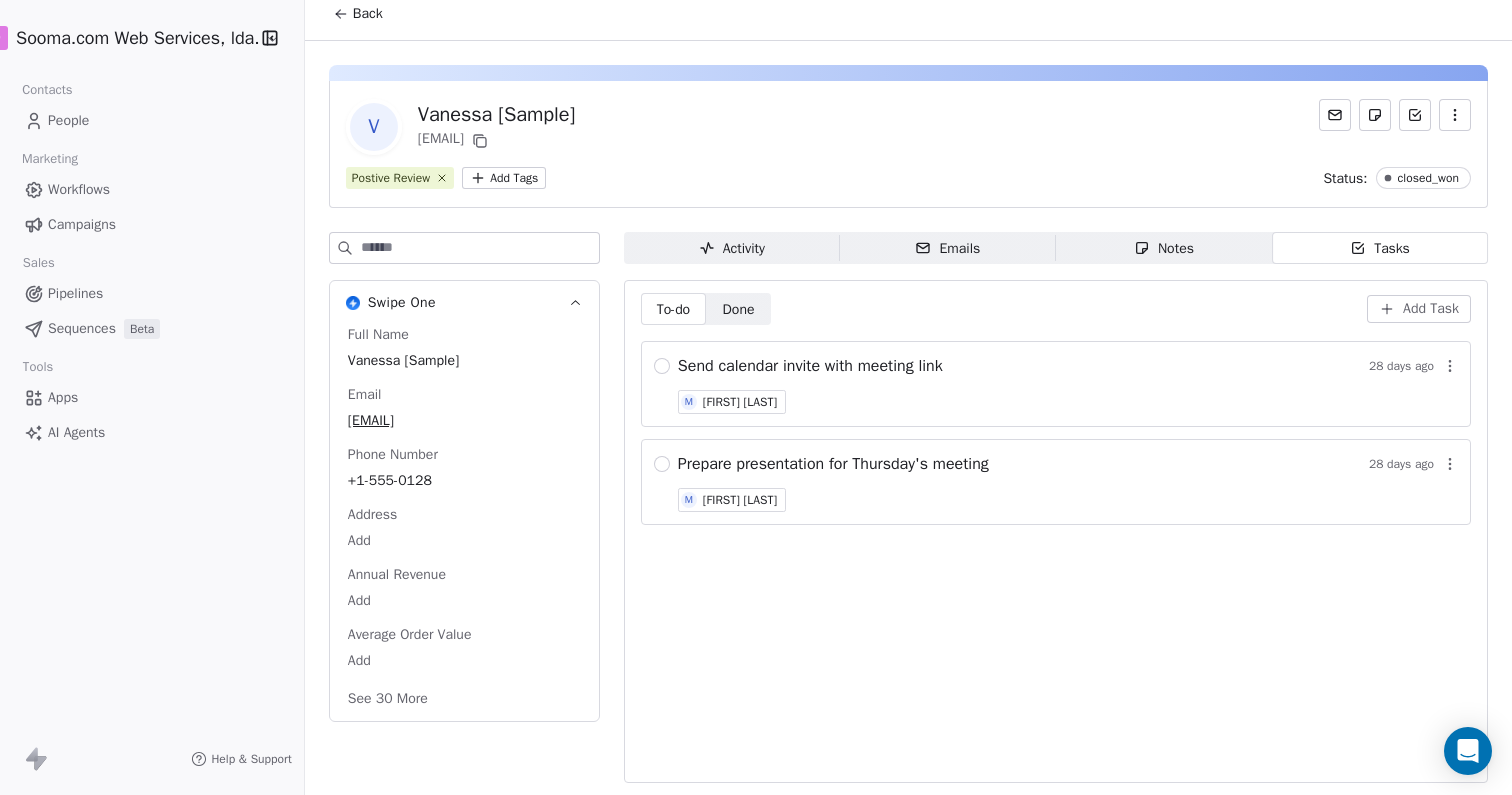 scroll, scrollTop: 0, scrollLeft: 0, axis: both 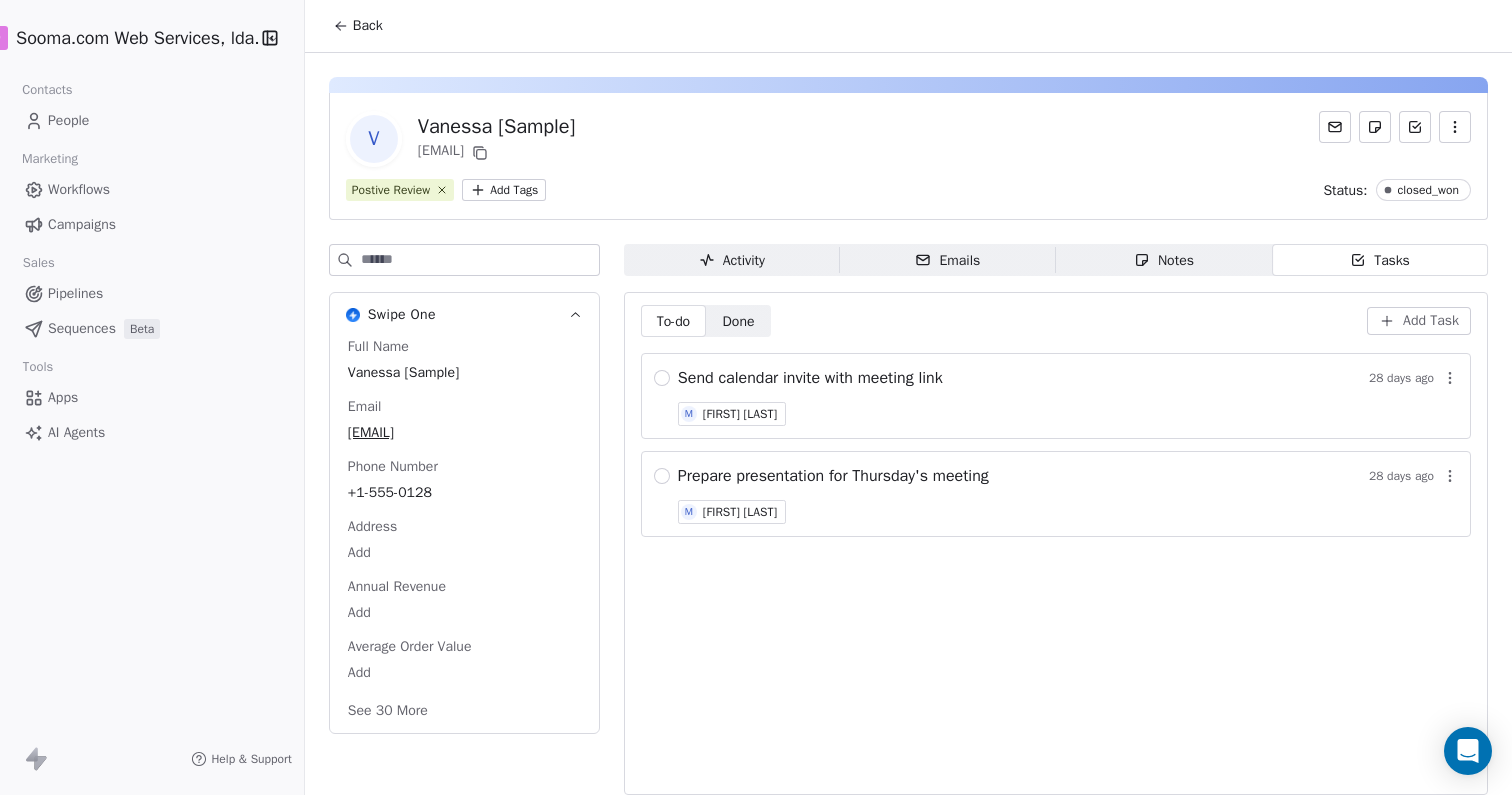 click on "Sequences" at bounding box center [82, 328] 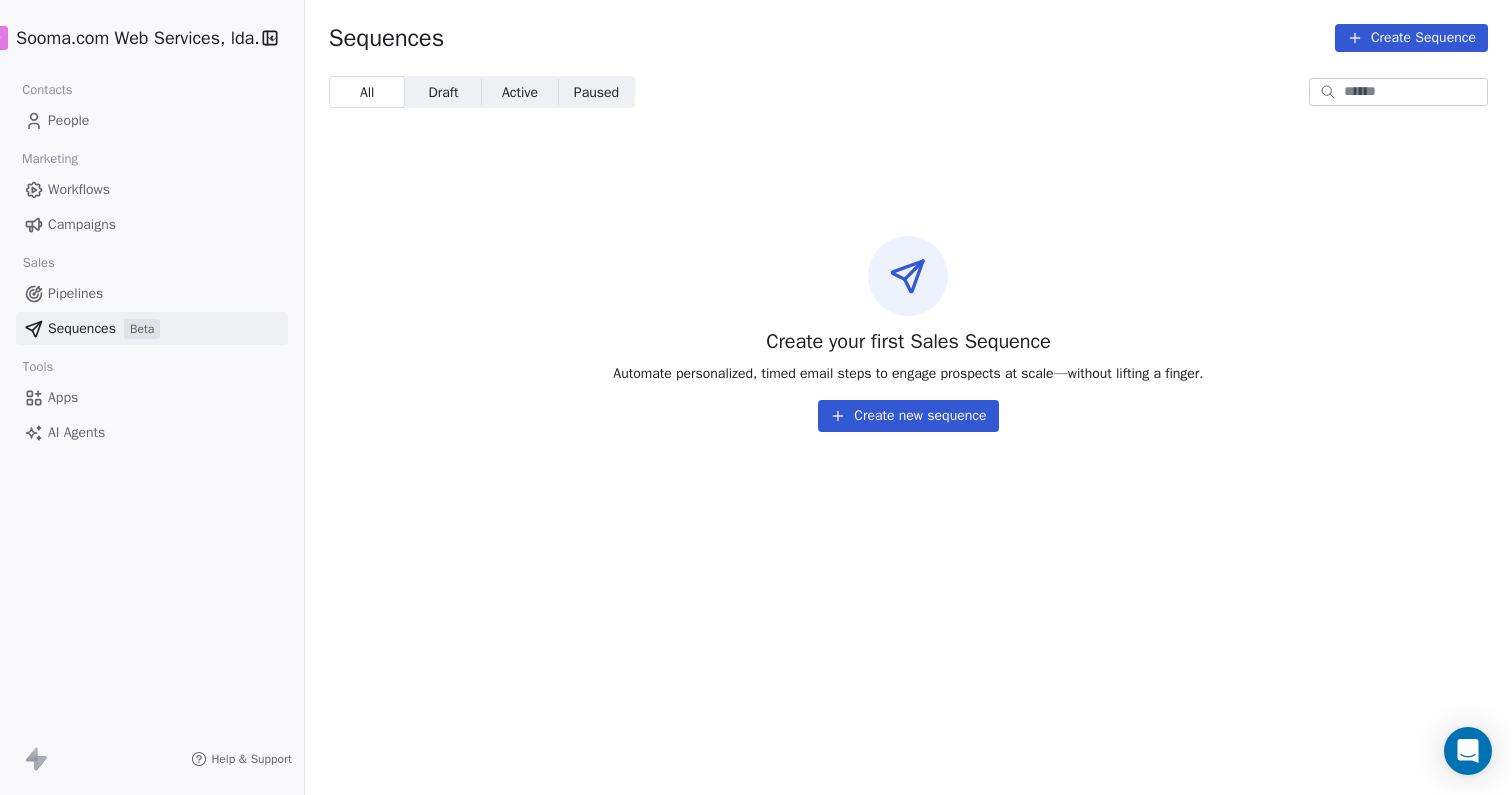 click on "Create new sequence" at bounding box center [908, 416] 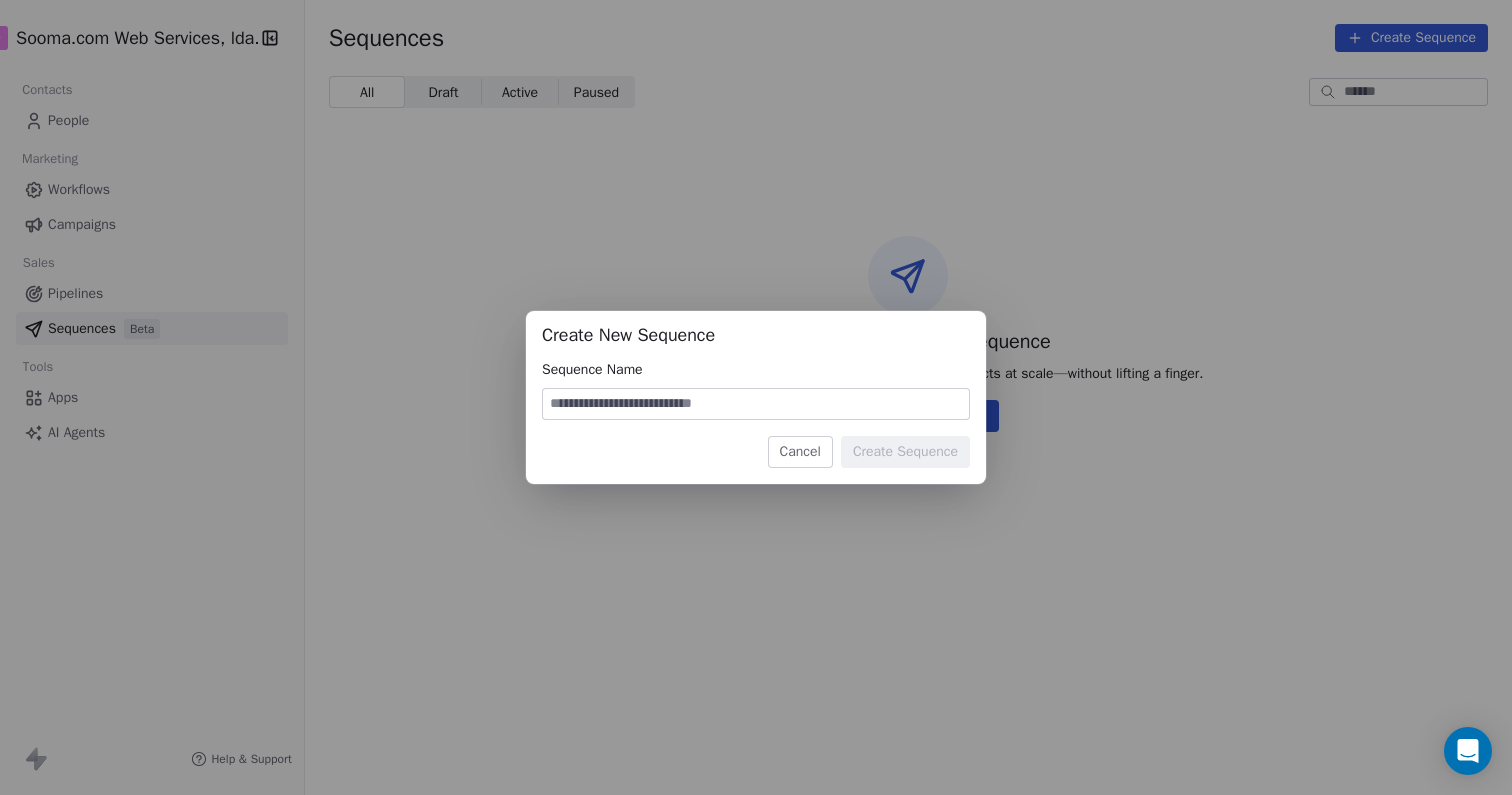 click on "Cancel" at bounding box center [800, 452] 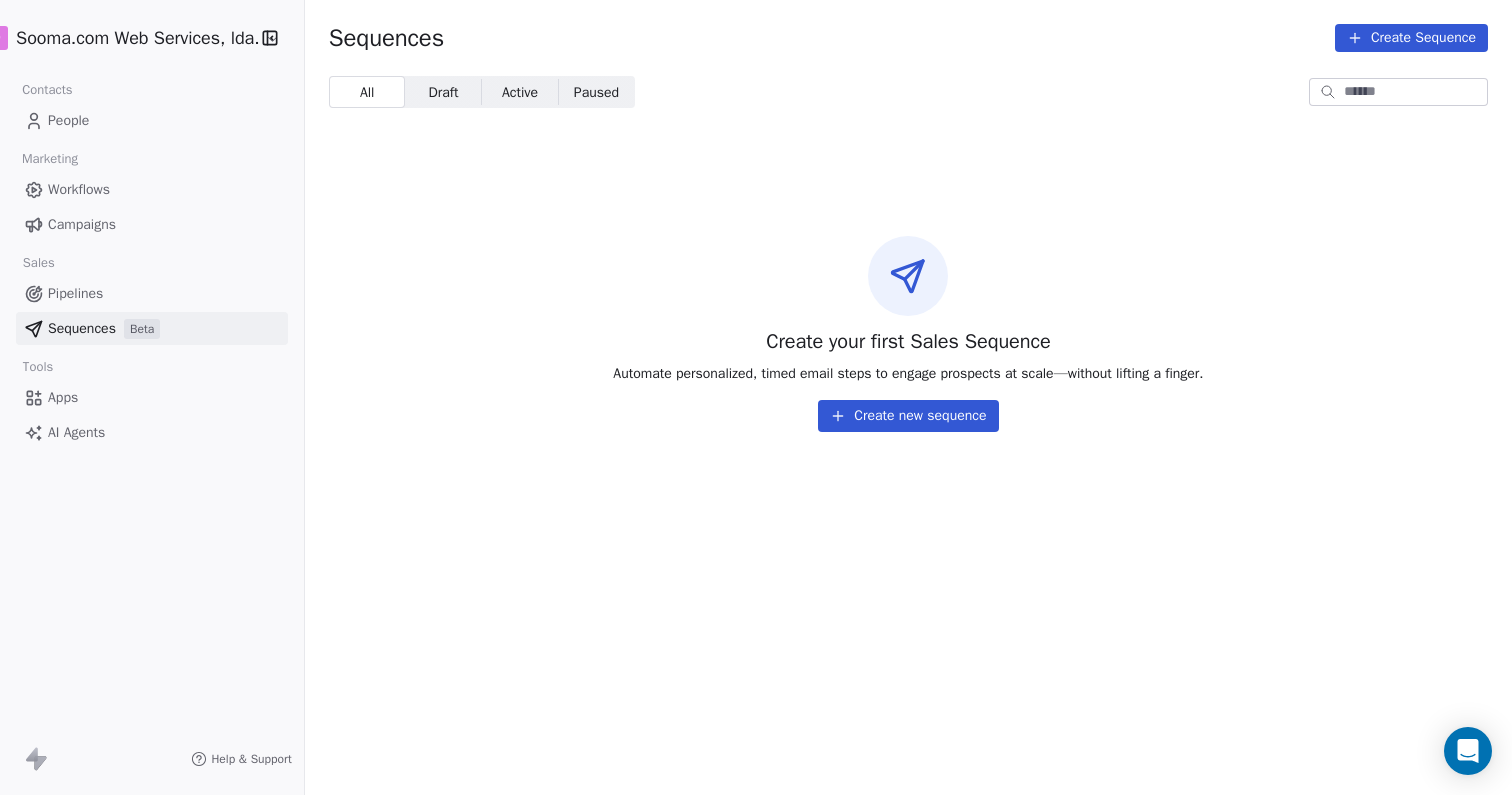 click on "Apps" at bounding box center (63, 397) 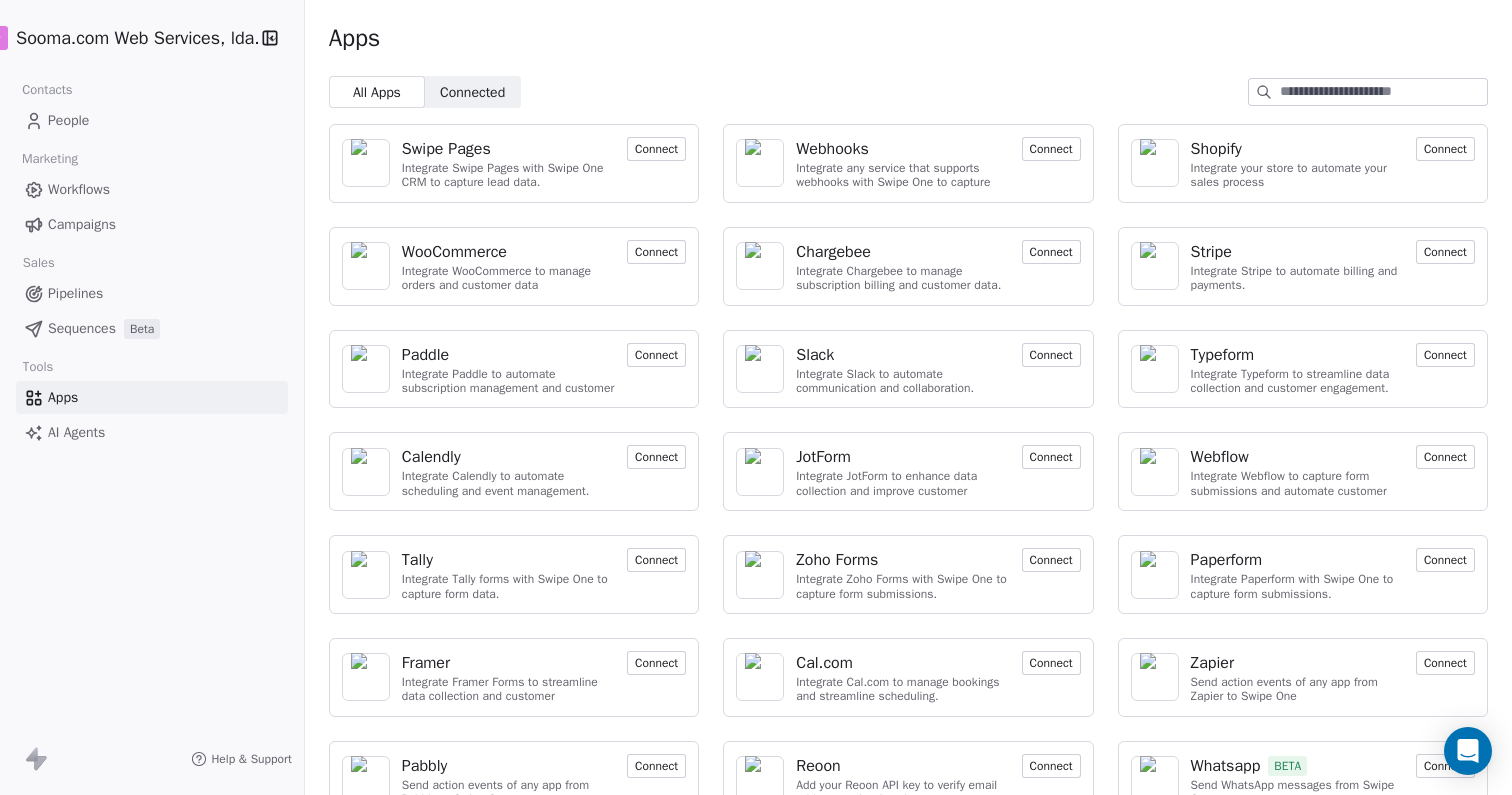 click on "Connect" at bounding box center [1051, 149] 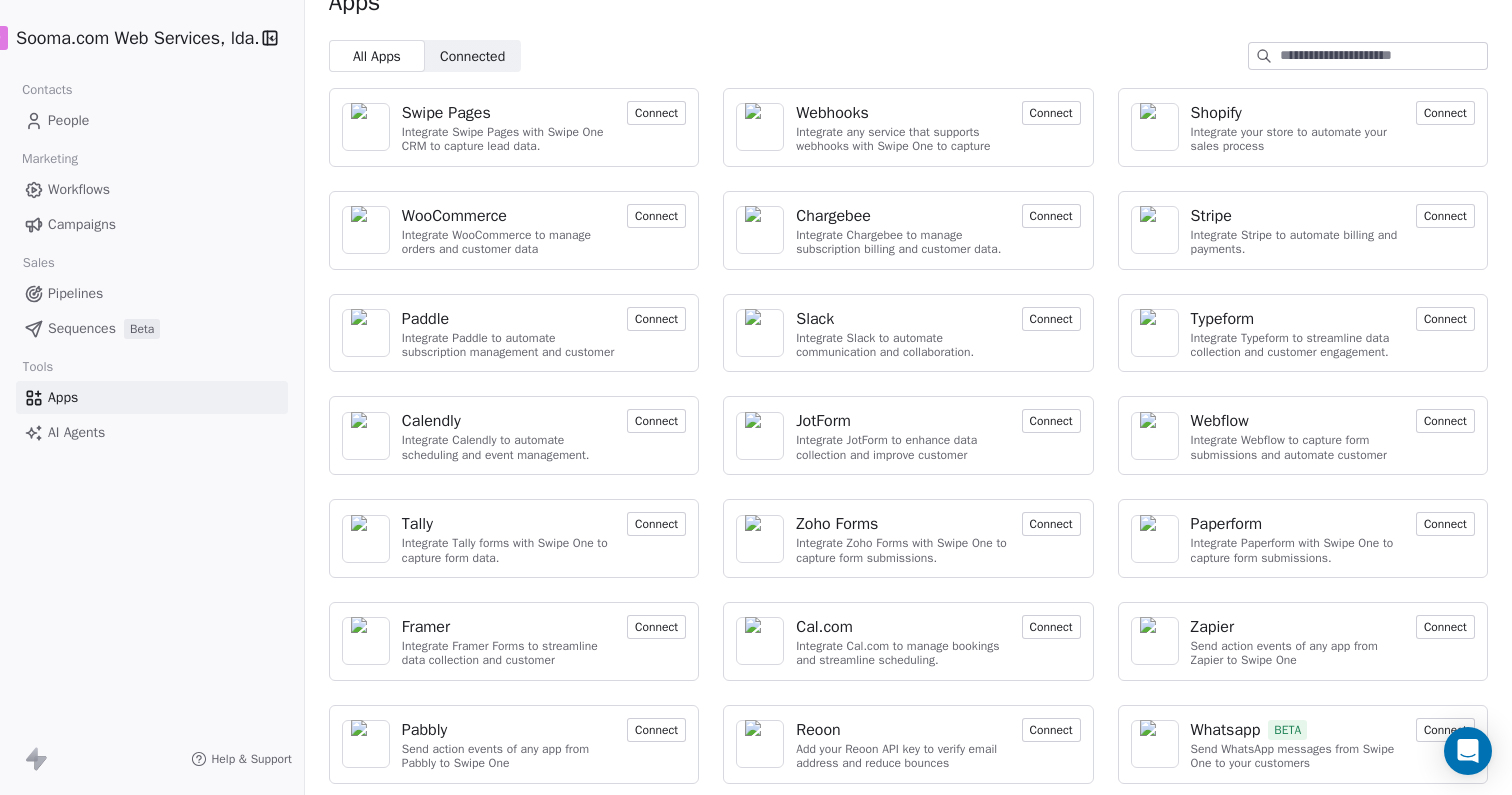 scroll, scrollTop: 41, scrollLeft: 0, axis: vertical 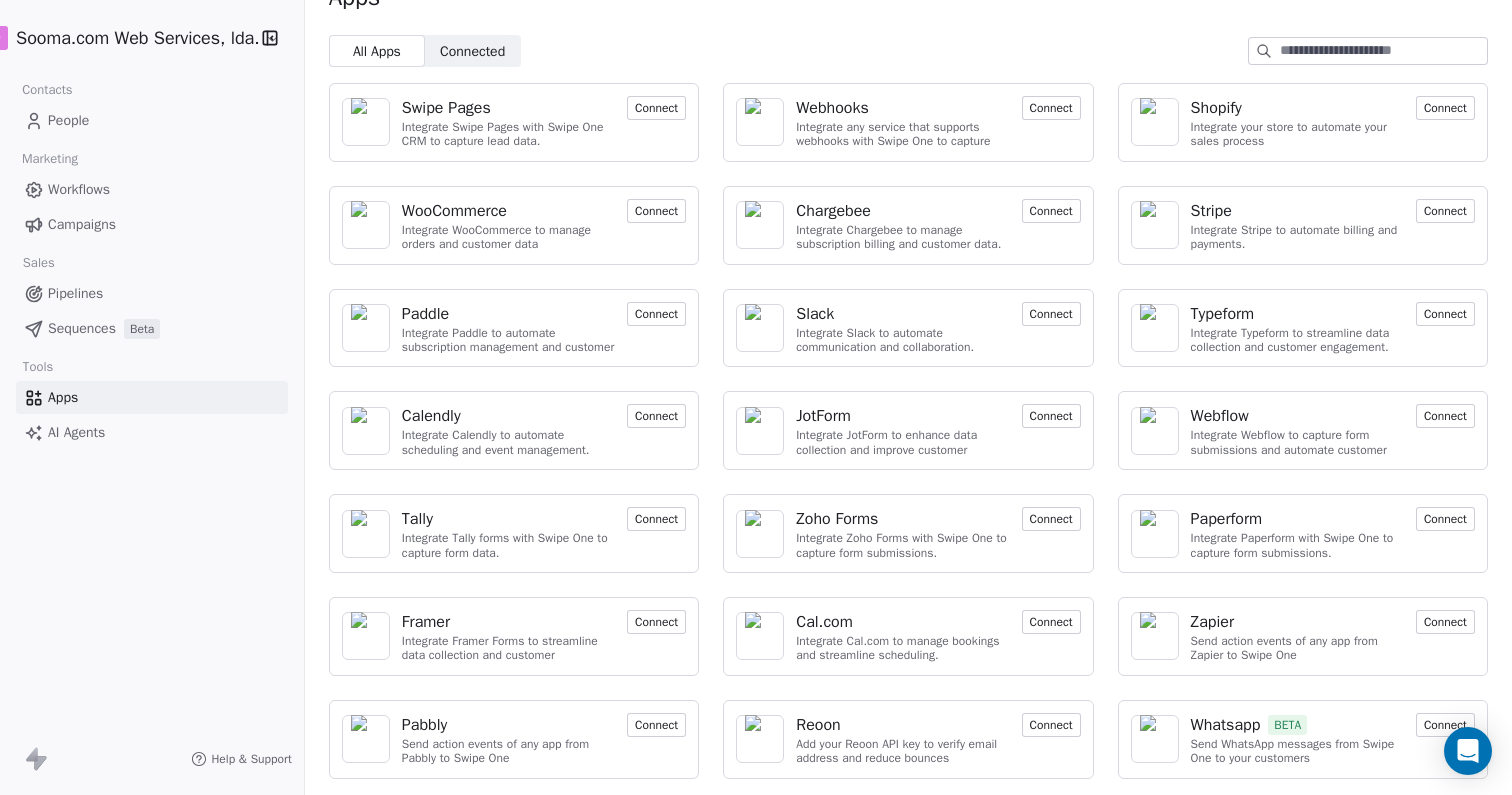 click on "Connect" at bounding box center [1445, 725] 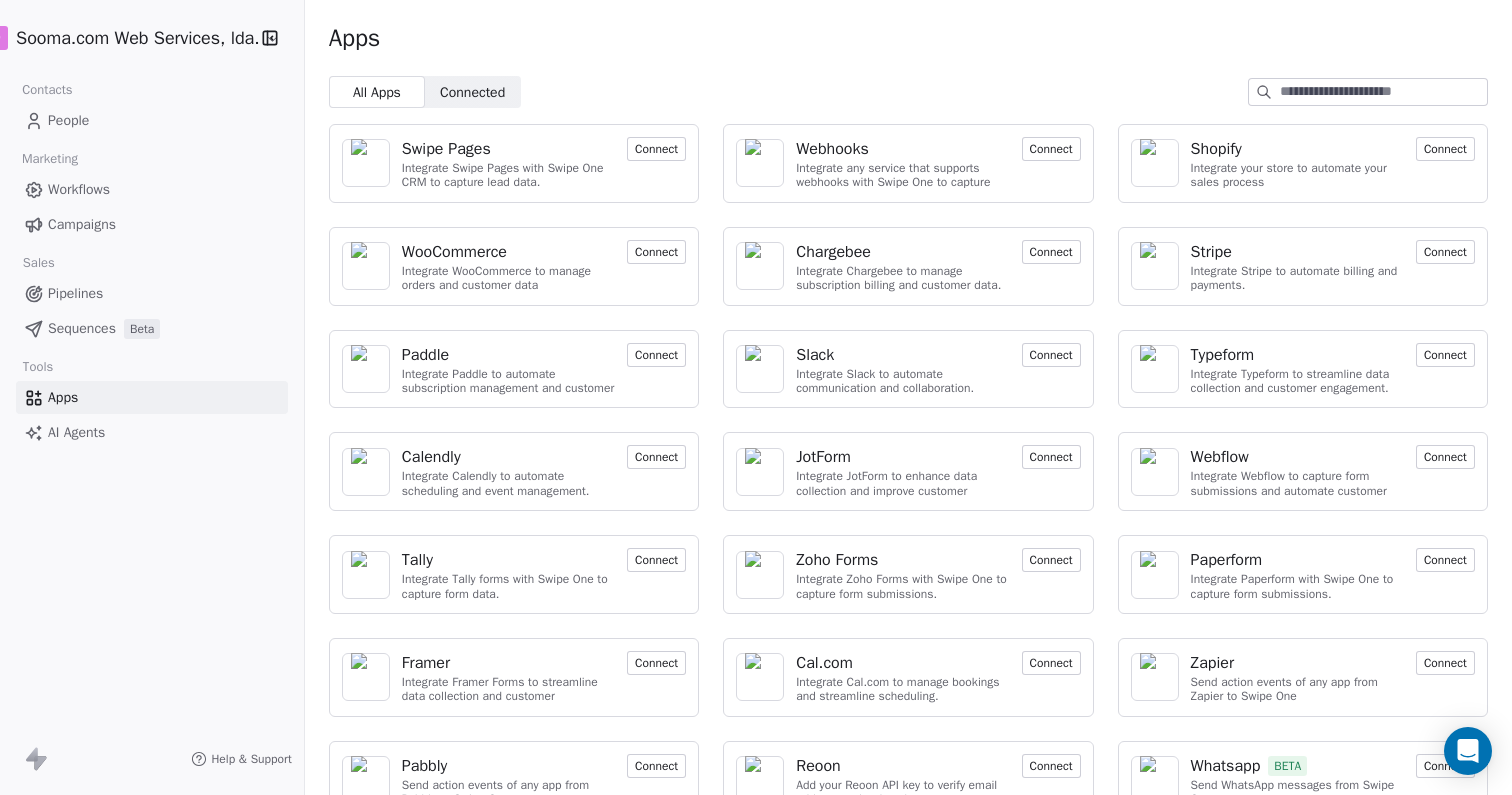 scroll, scrollTop: 41, scrollLeft: 0, axis: vertical 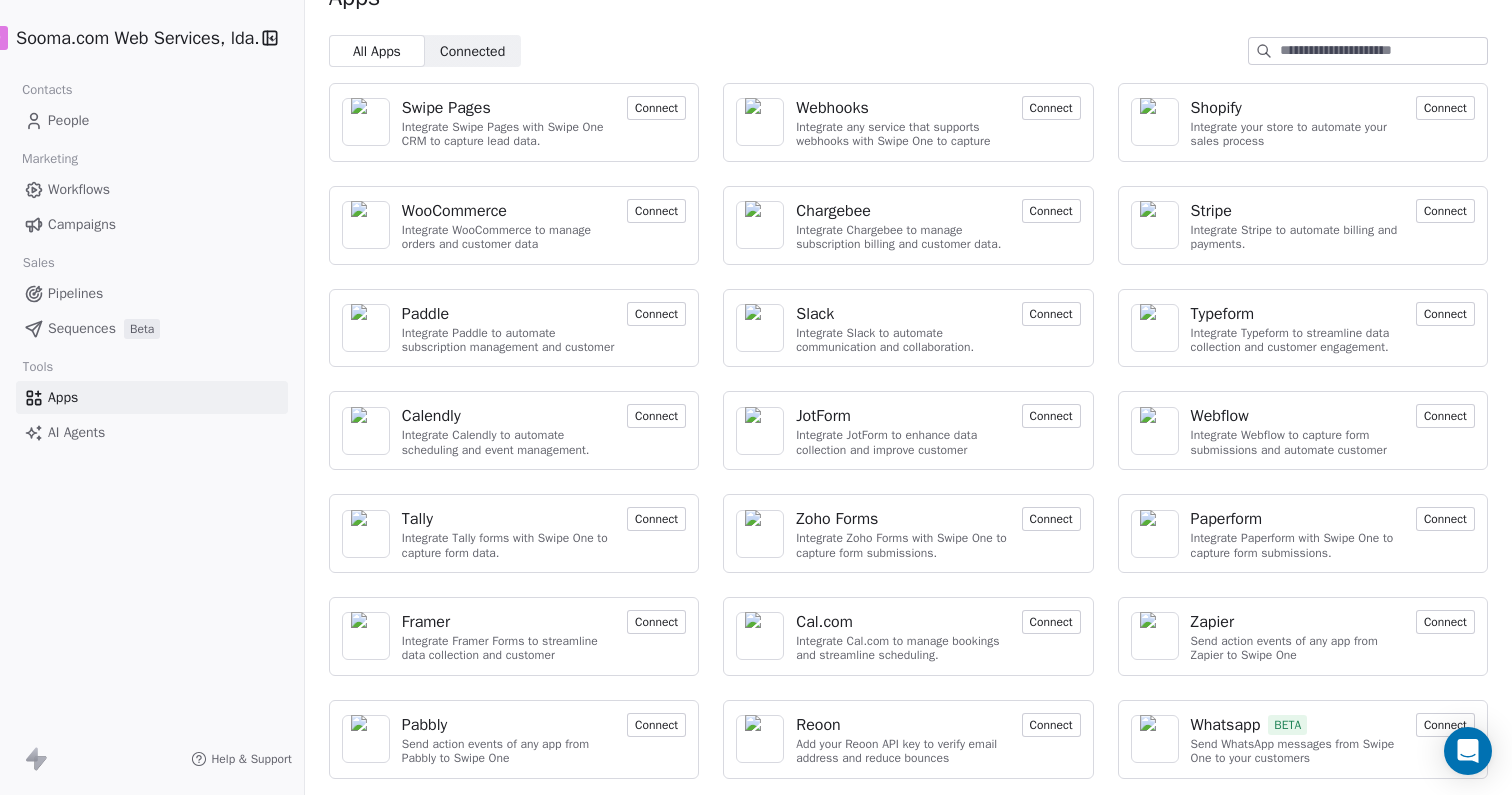 click on "AI Agents" at bounding box center [152, 432] 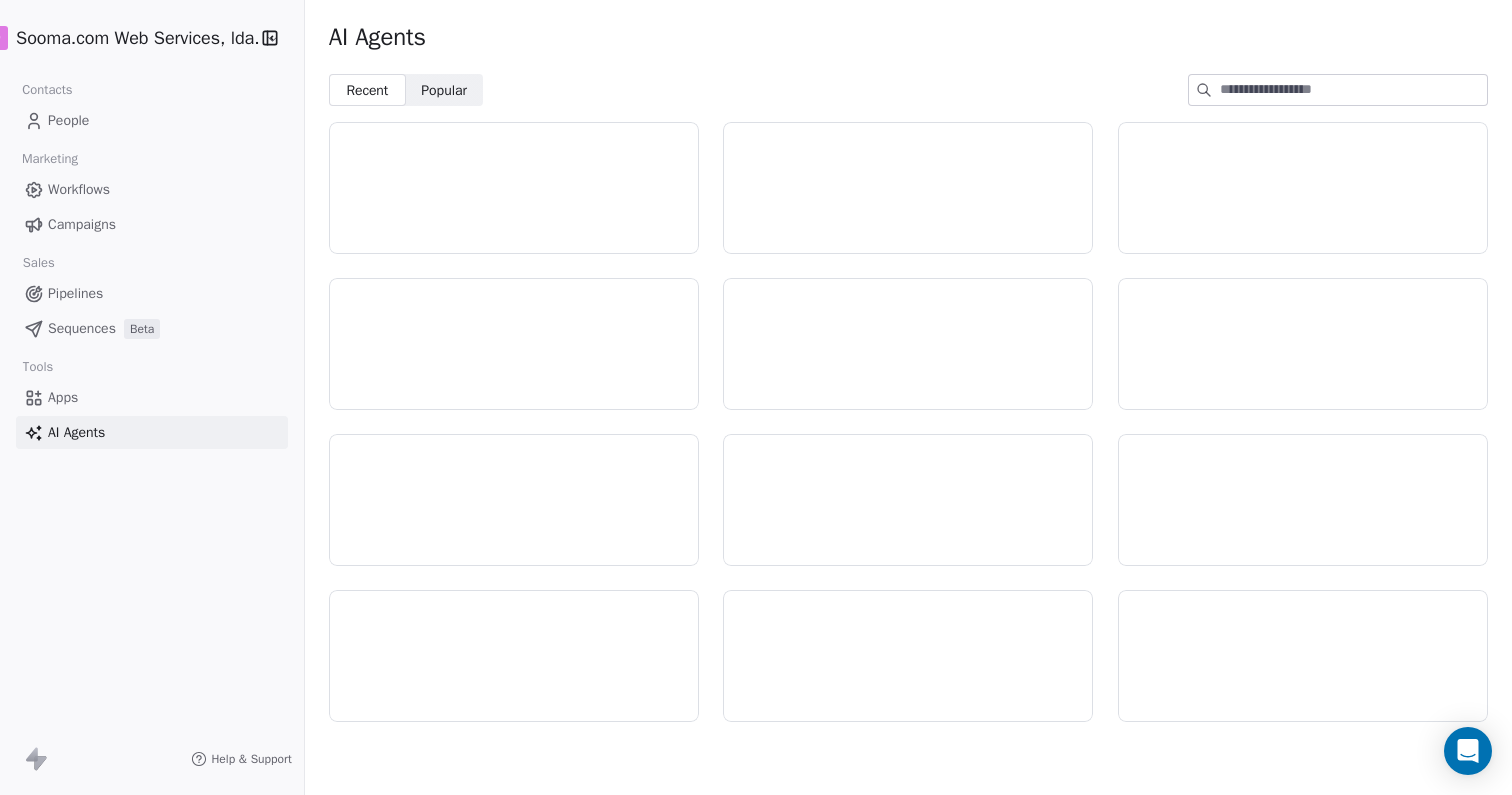 scroll, scrollTop: 0, scrollLeft: 0, axis: both 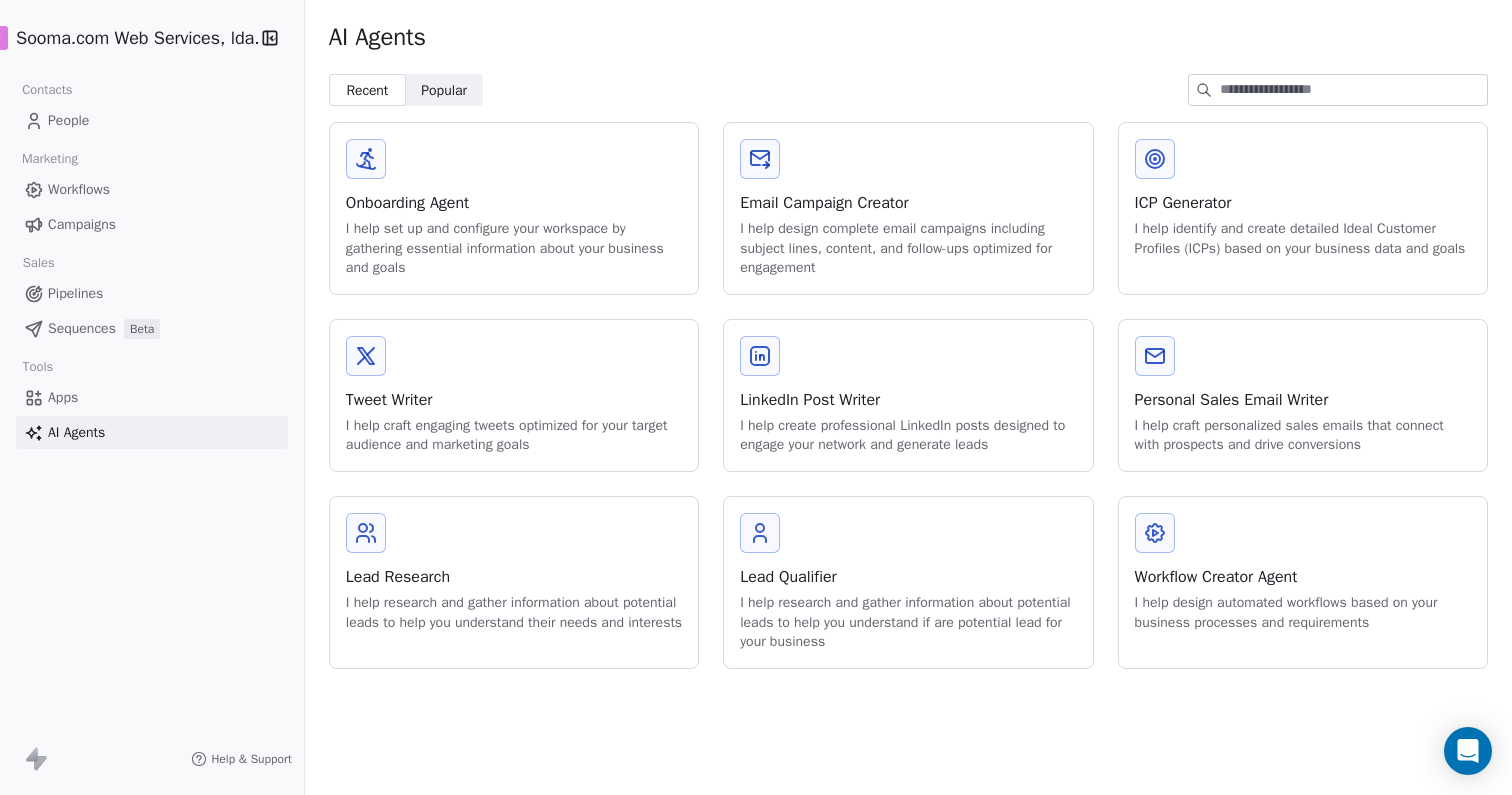 click 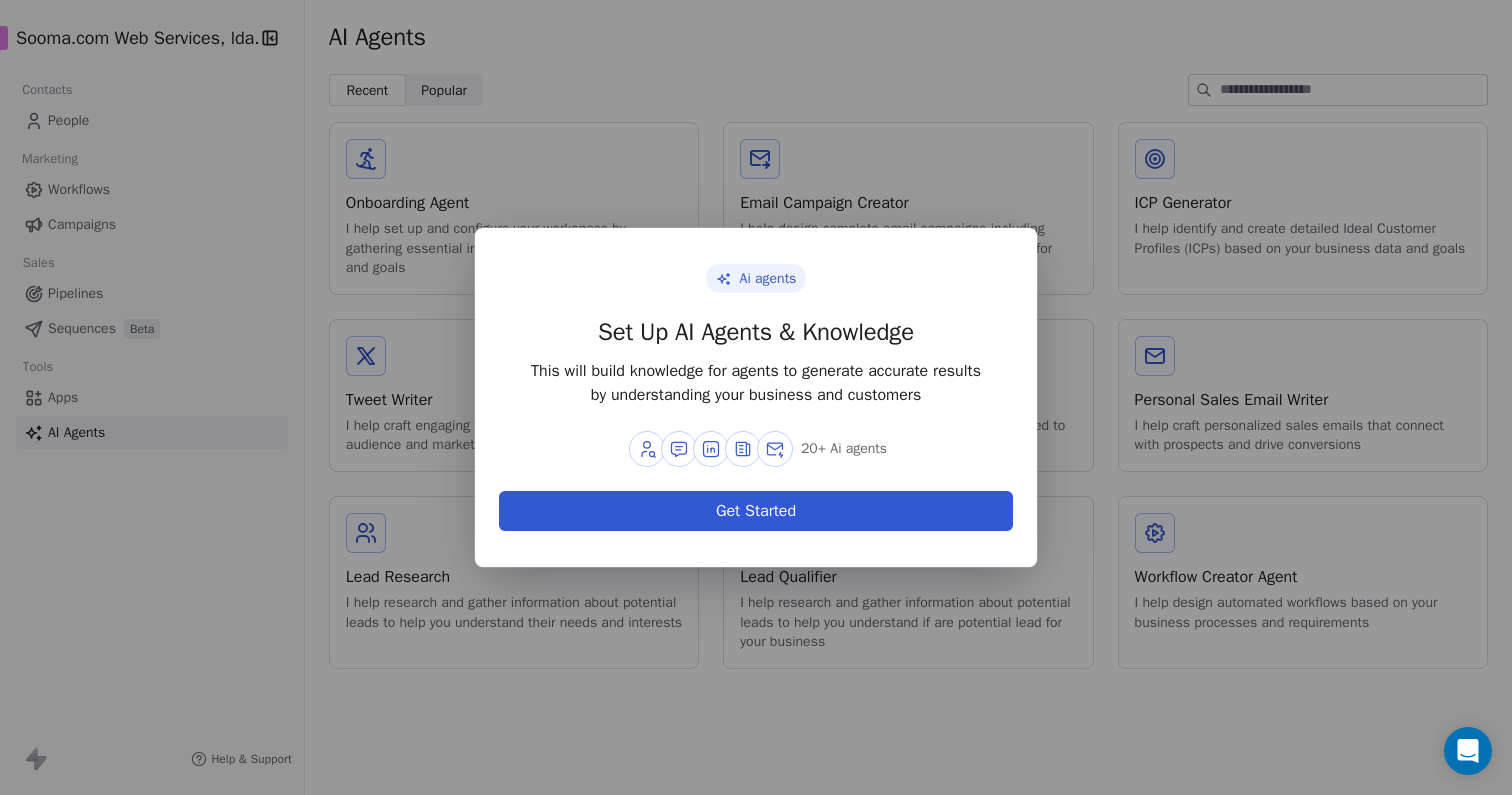 click on "Get Started" at bounding box center (756, 511) 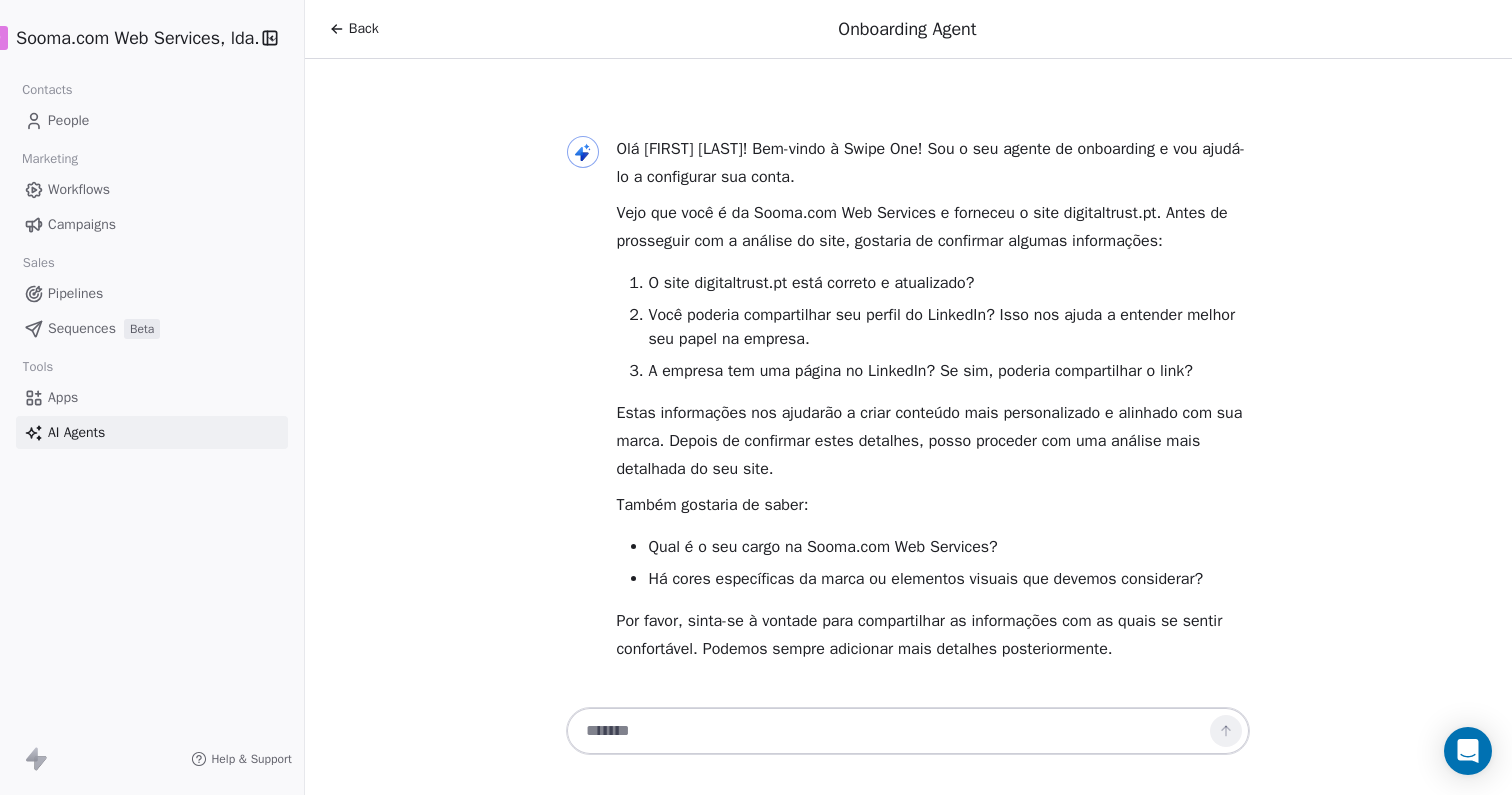 click on "Apps" at bounding box center [152, 397] 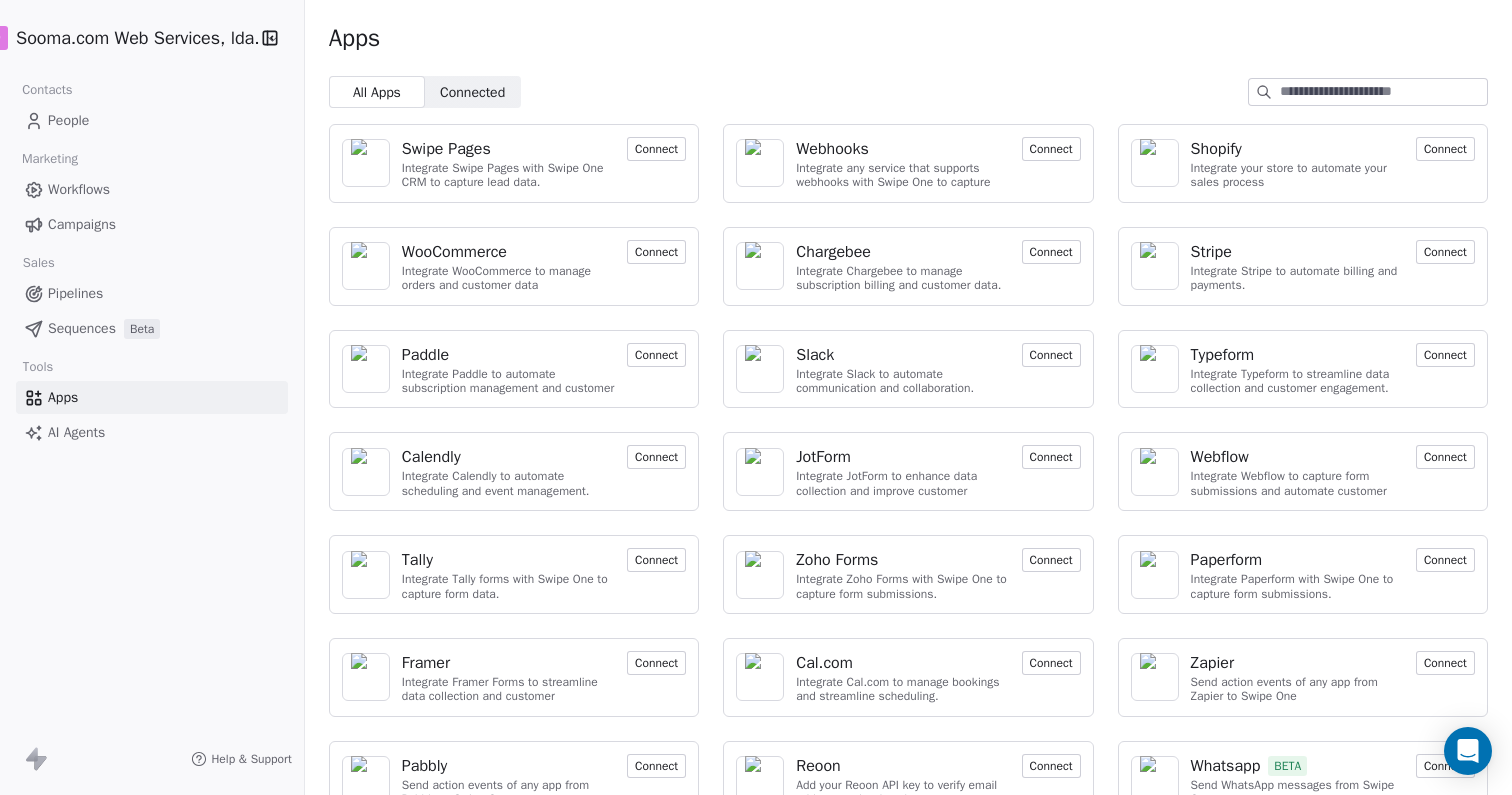 click on "Sequences" at bounding box center (82, 328) 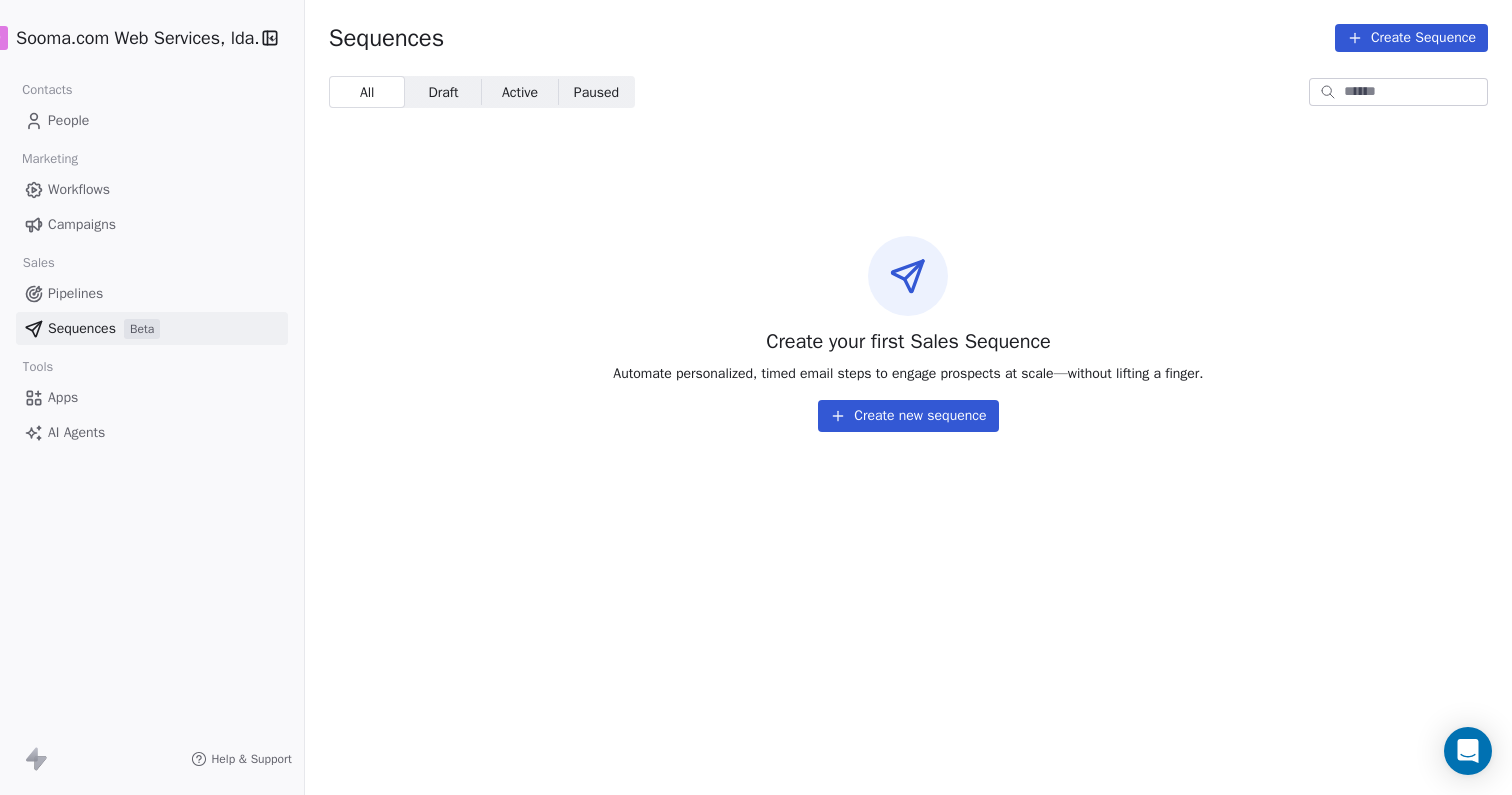 click on "Pipelines" at bounding box center (75, 293) 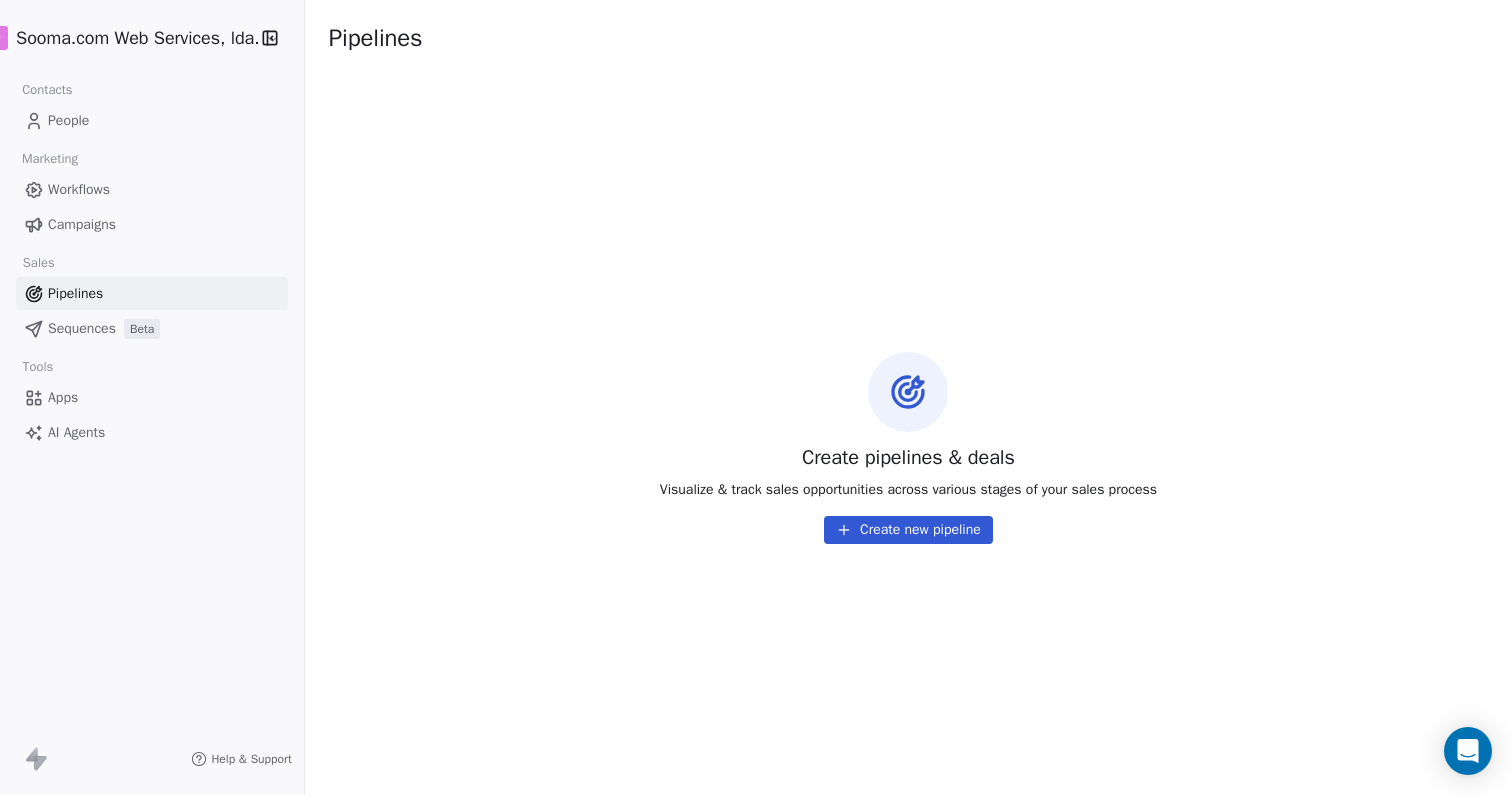 click on "Campaigns" at bounding box center [82, 224] 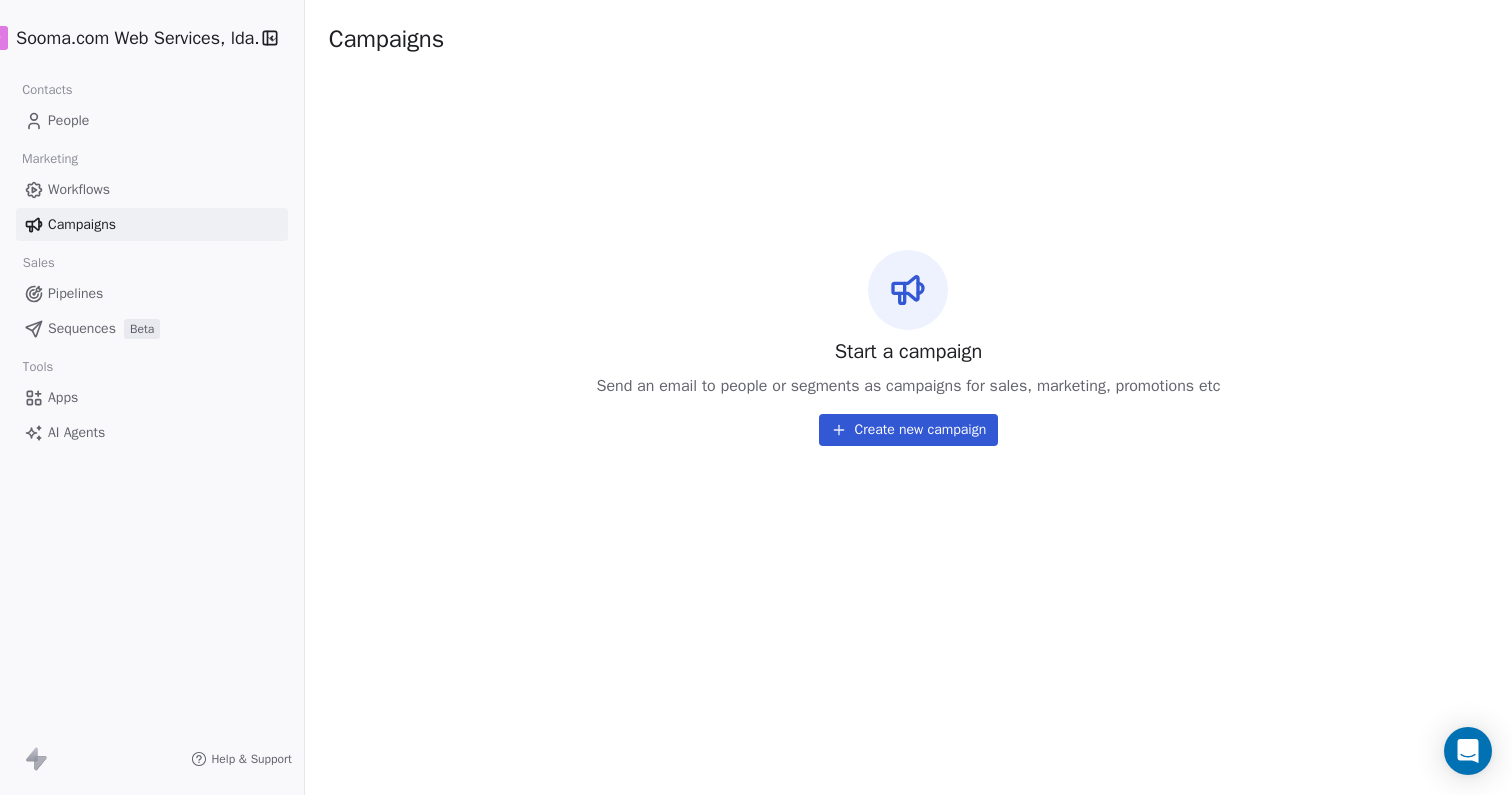 click on "Workflows" at bounding box center (79, 189) 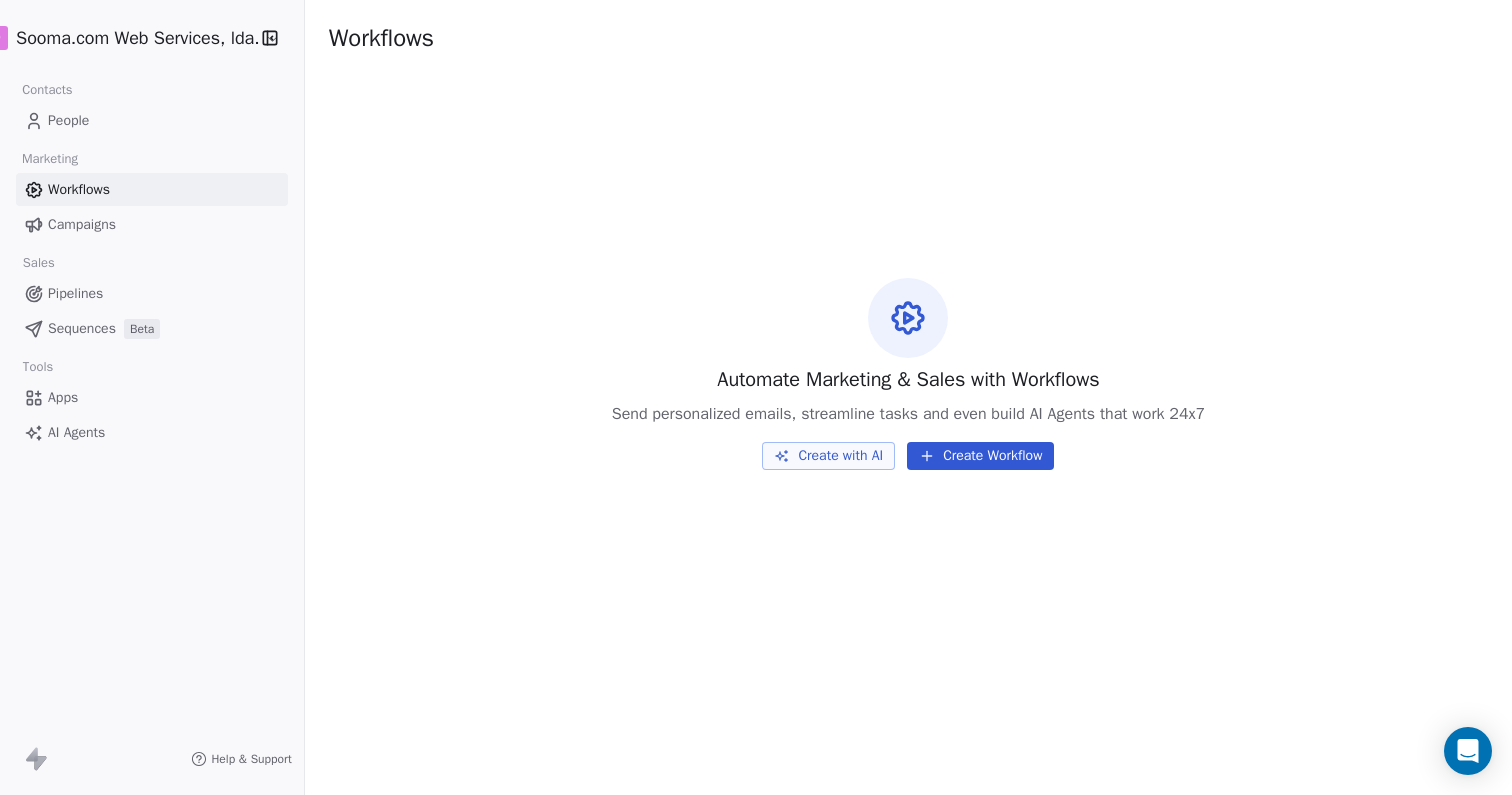 click on "People" at bounding box center [68, 120] 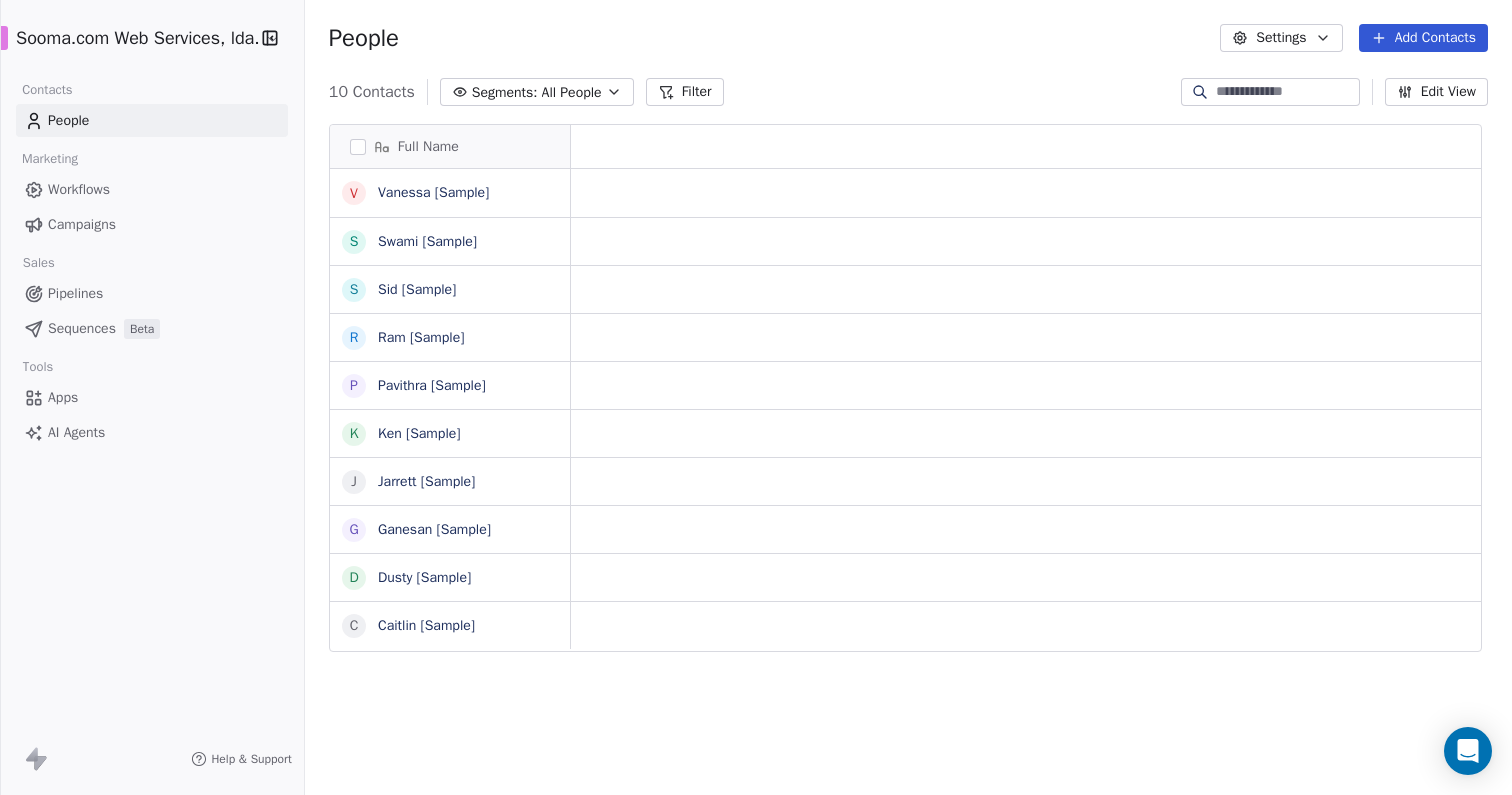 scroll, scrollTop: 1, scrollLeft: 1, axis: both 